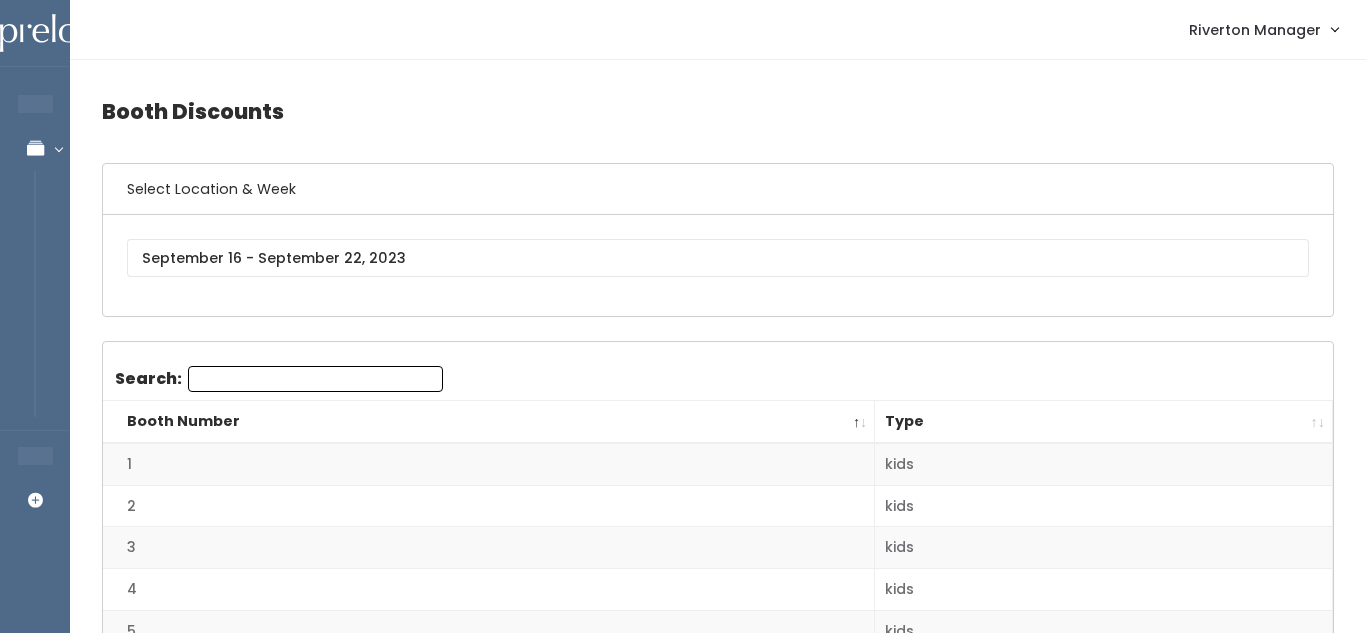 scroll, scrollTop: 0, scrollLeft: 0, axis: both 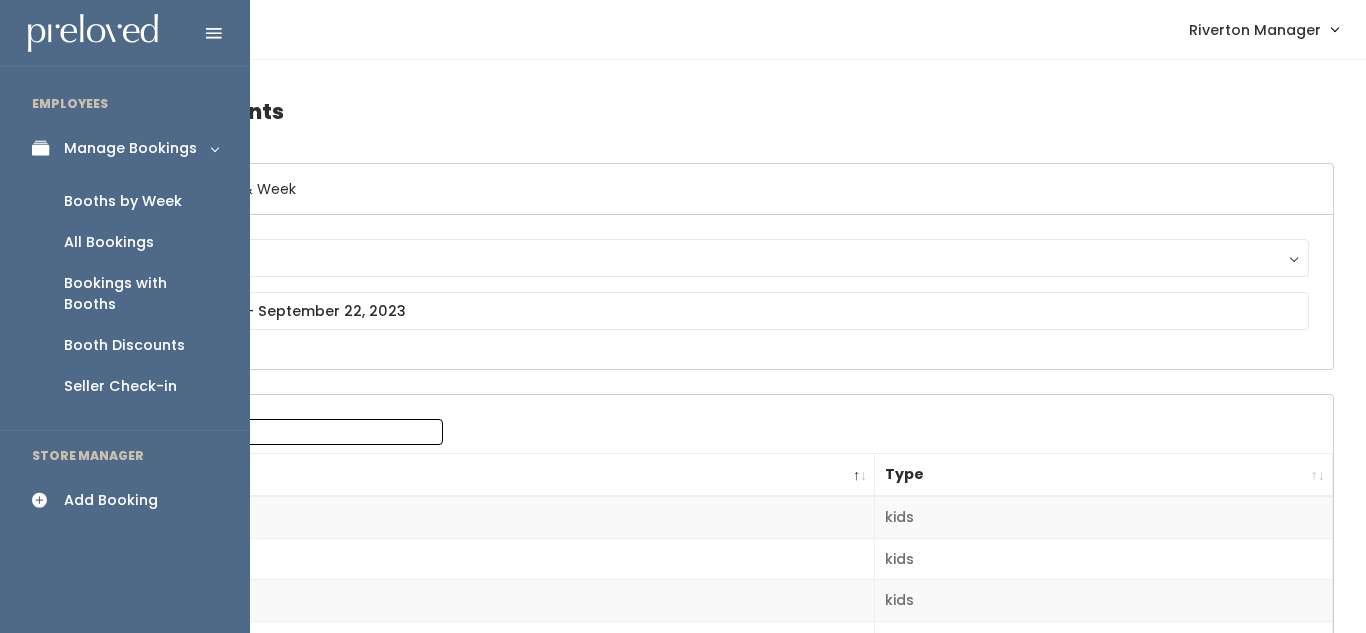 click on "Booths by Week" at bounding box center (123, 201) 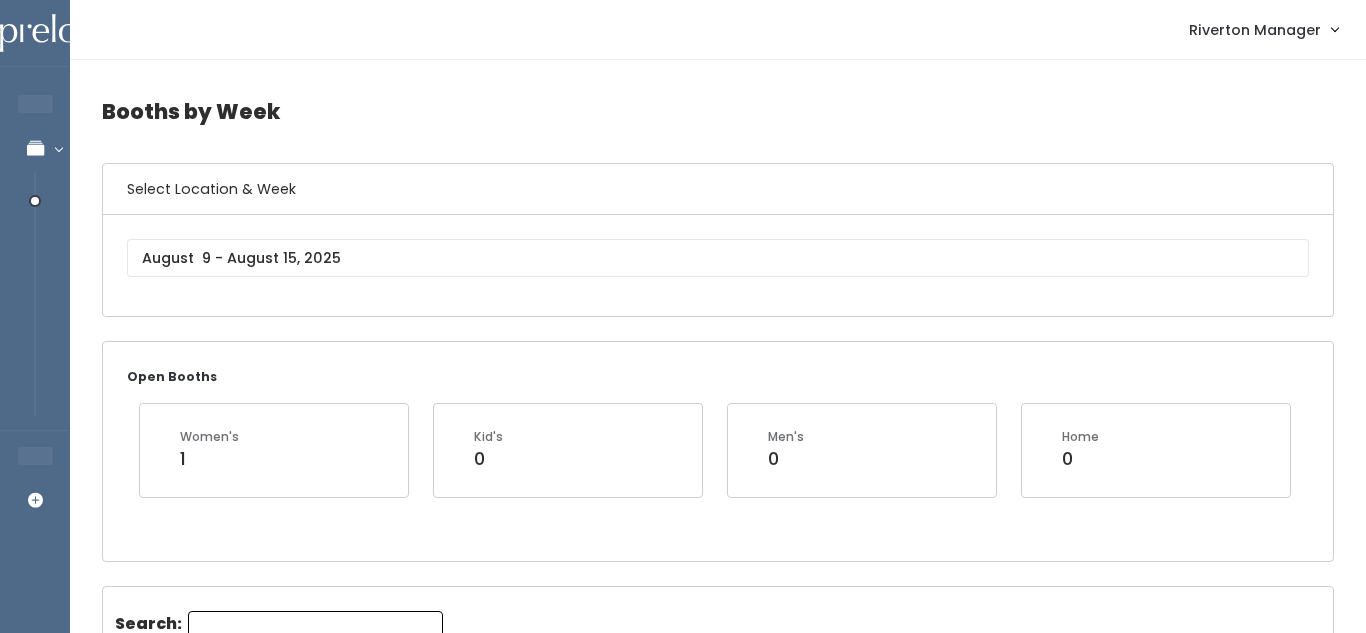 scroll, scrollTop: 0, scrollLeft: 0, axis: both 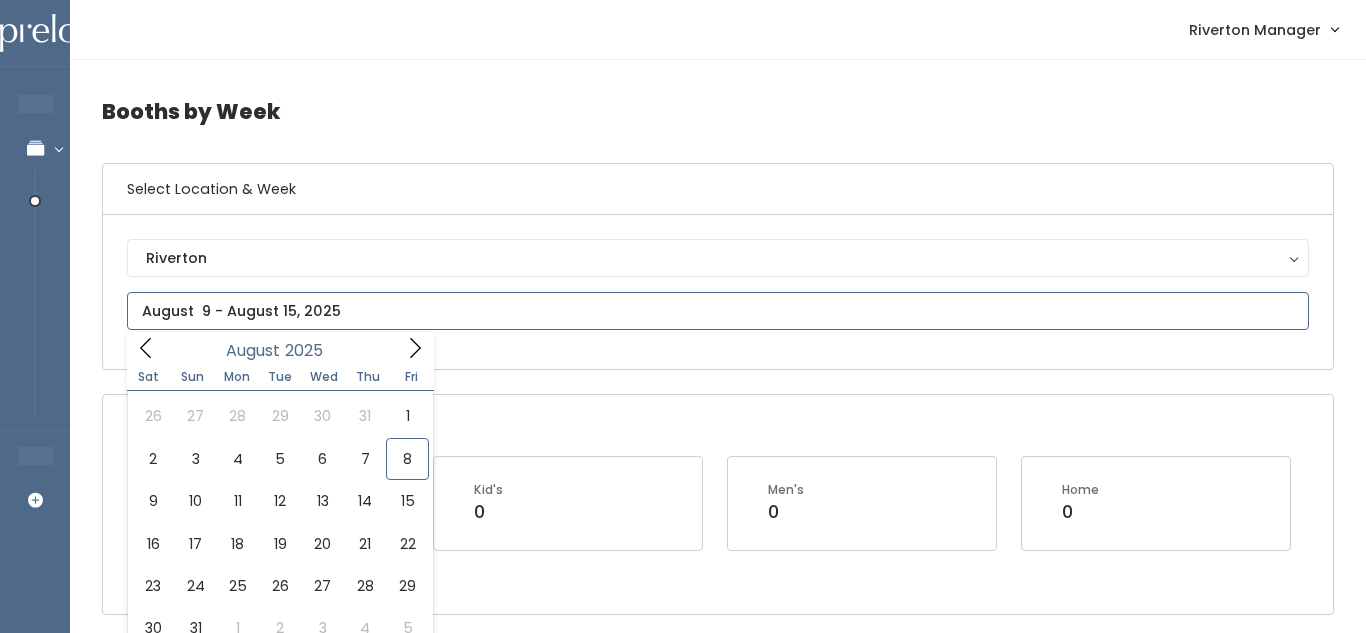 click on "[CITY] [ROLE]" at bounding box center [683, 3134] 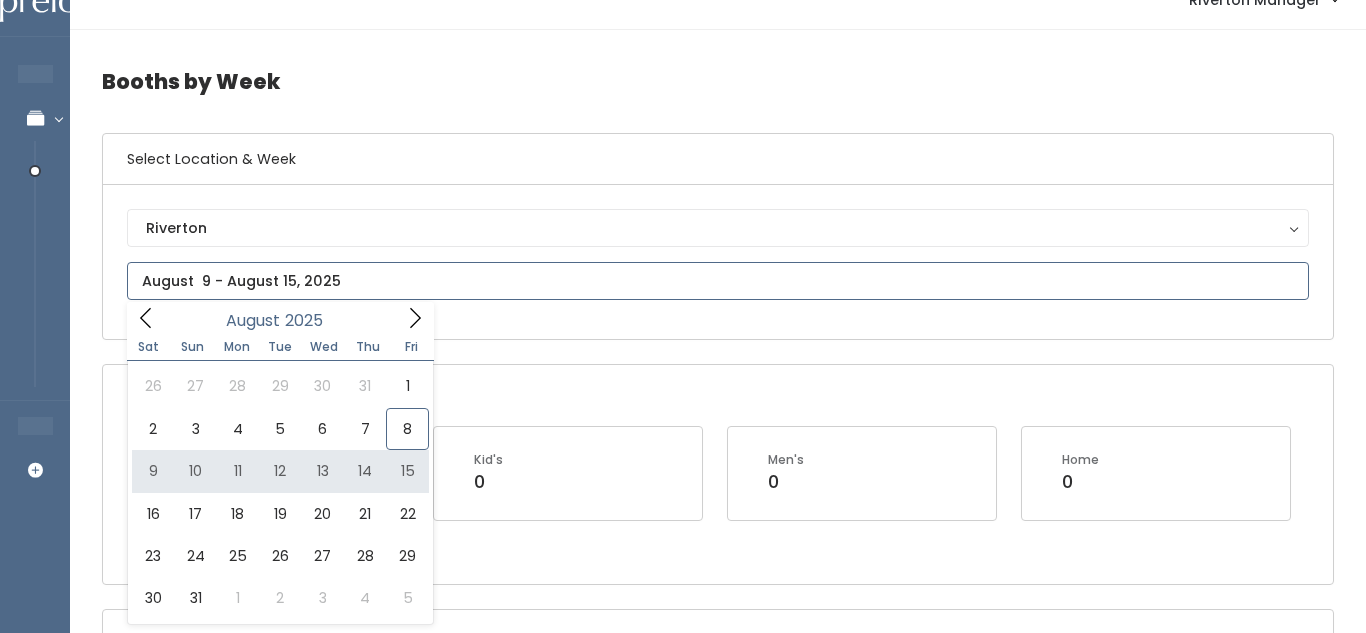 scroll, scrollTop: 33, scrollLeft: 0, axis: vertical 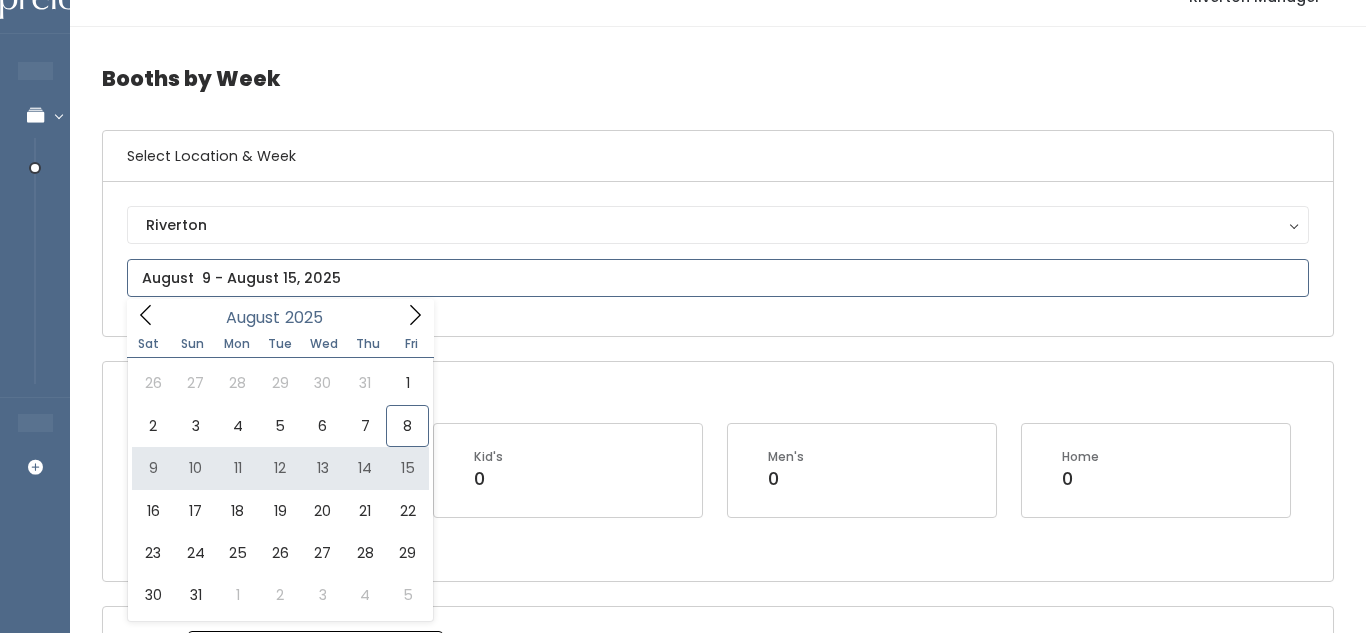 type on "August 9 to August 15" 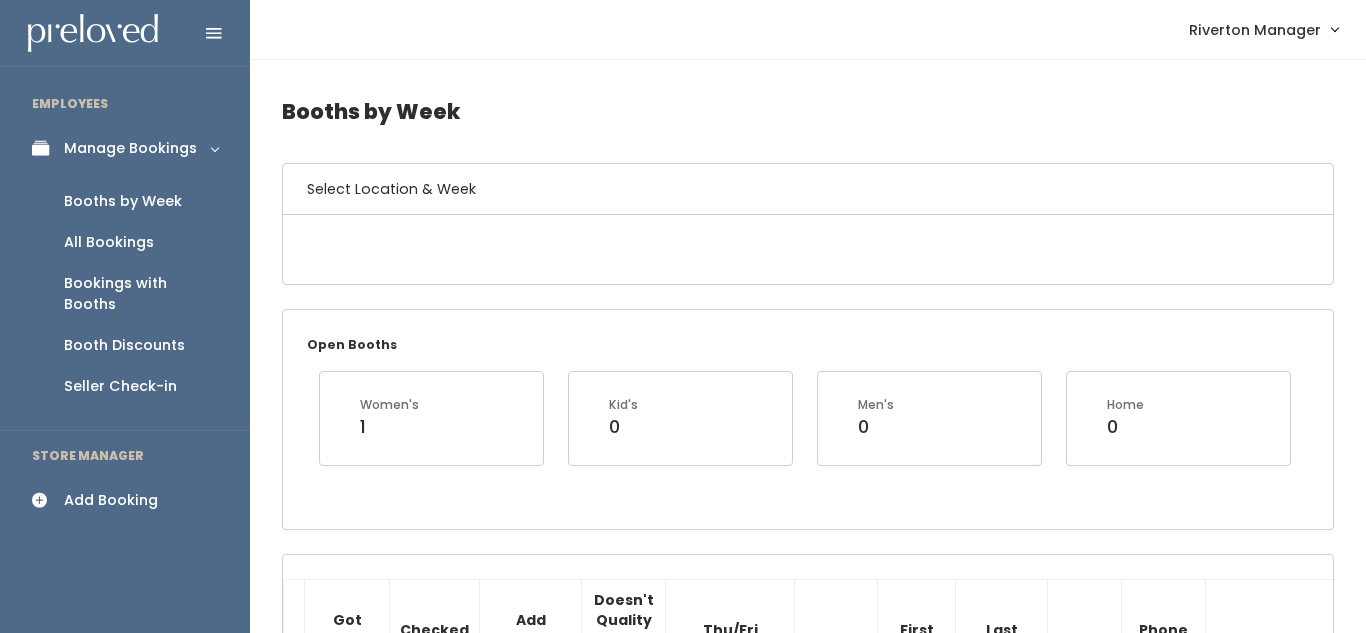 scroll, scrollTop: 0, scrollLeft: 0, axis: both 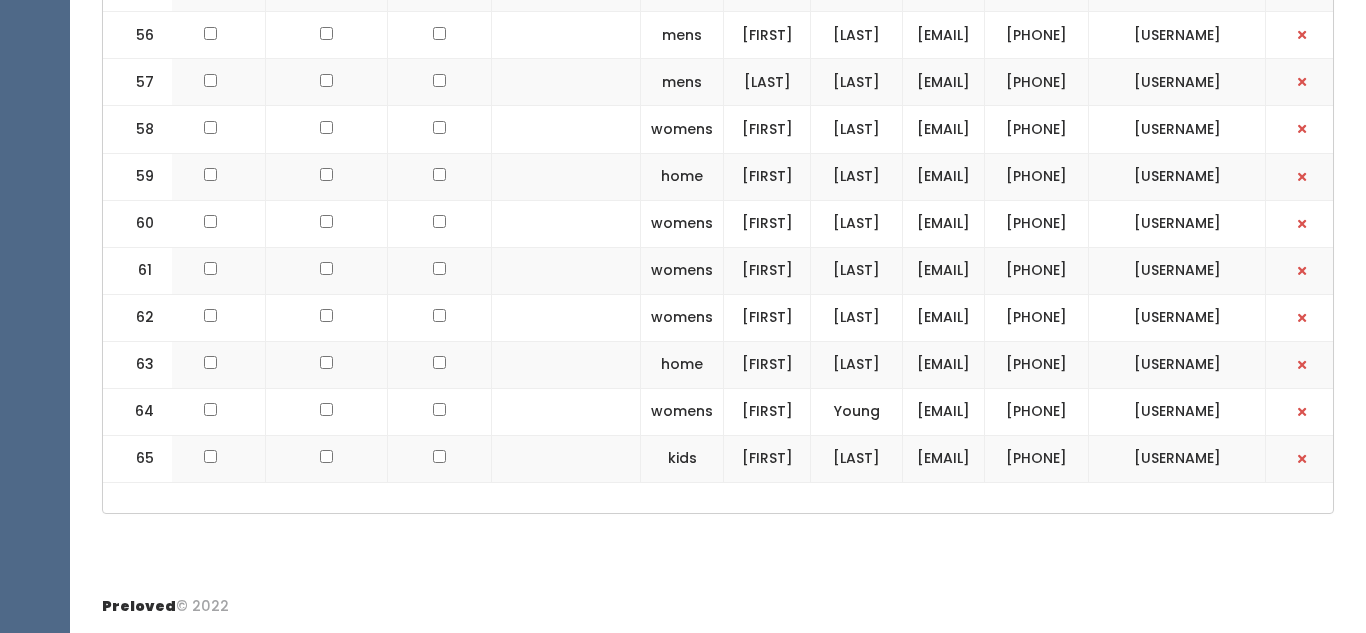 drag, startPoint x: 950, startPoint y: 454, endPoint x: 1111, endPoint y: 464, distance: 161.31026 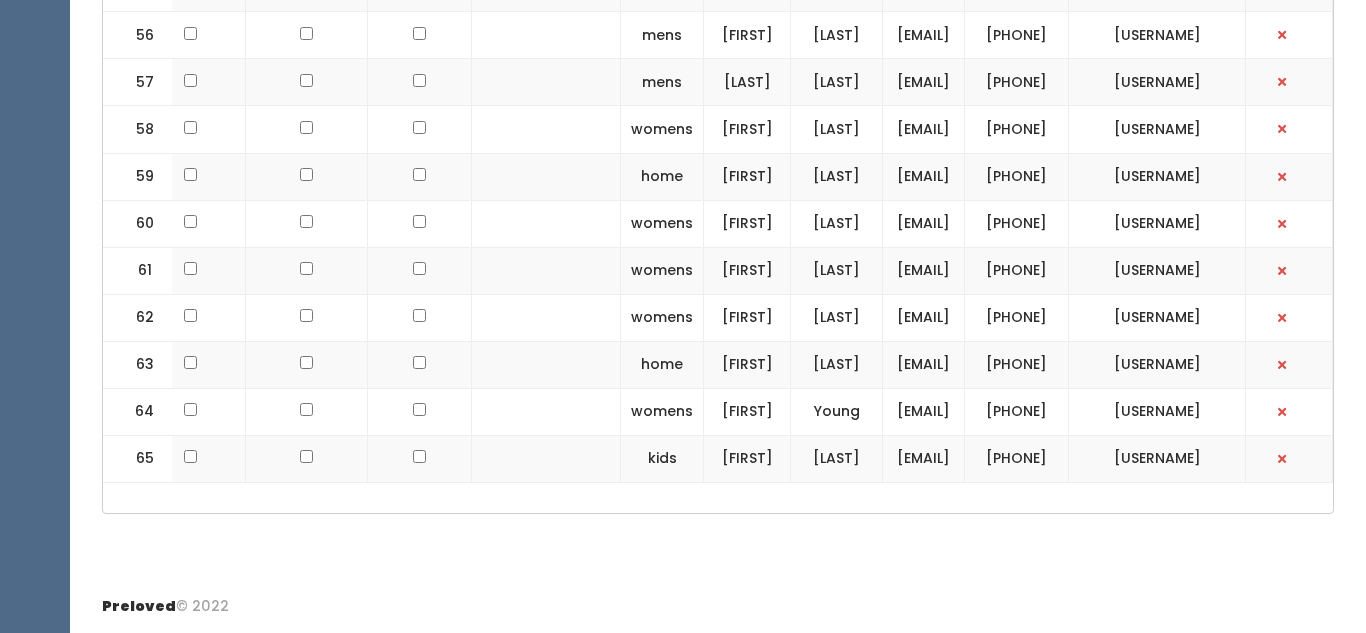 scroll, scrollTop: 0, scrollLeft: 299, axis: horizontal 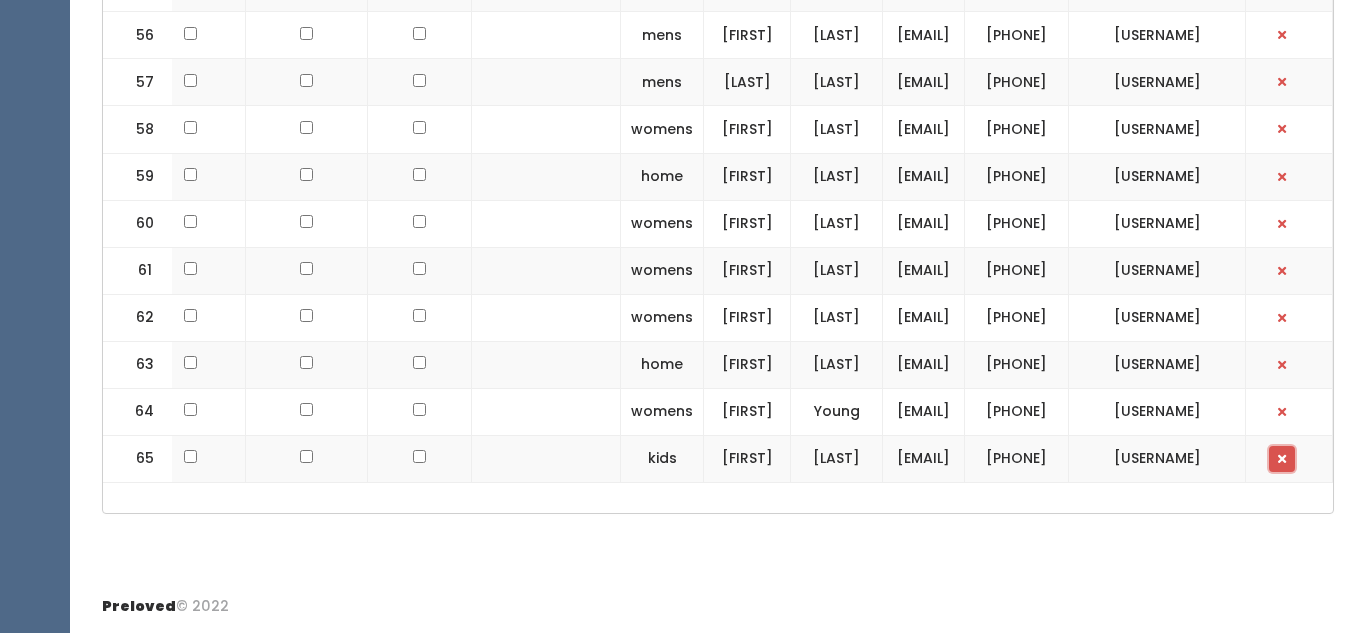 click at bounding box center [1282, 459] 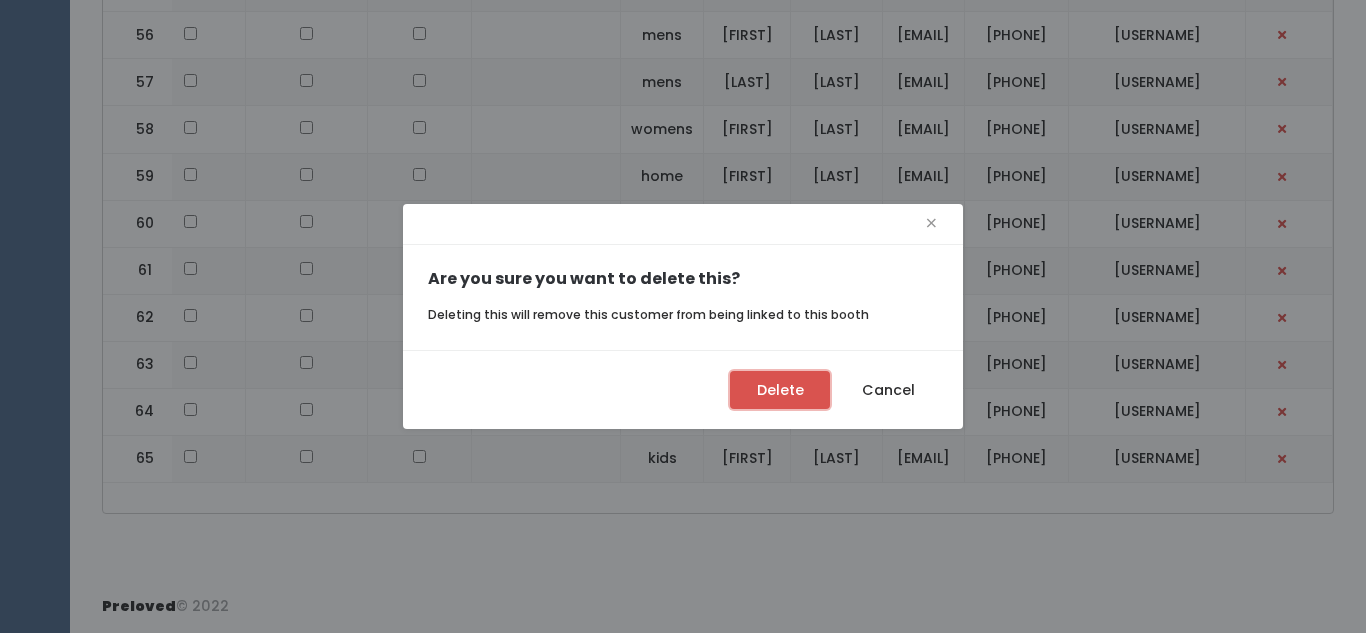 click on "Delete" at bounding box center [780, 390] 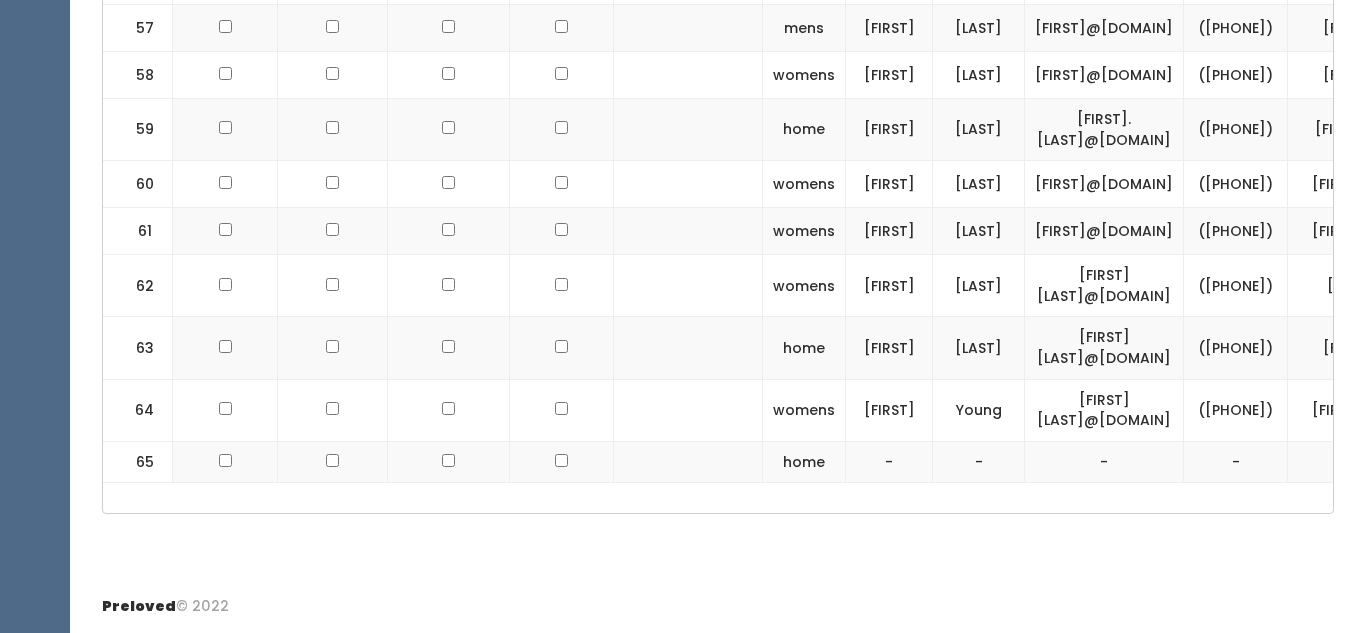 scroll, scrollTop: 4340, scrollLeft: 0, axis: vertical 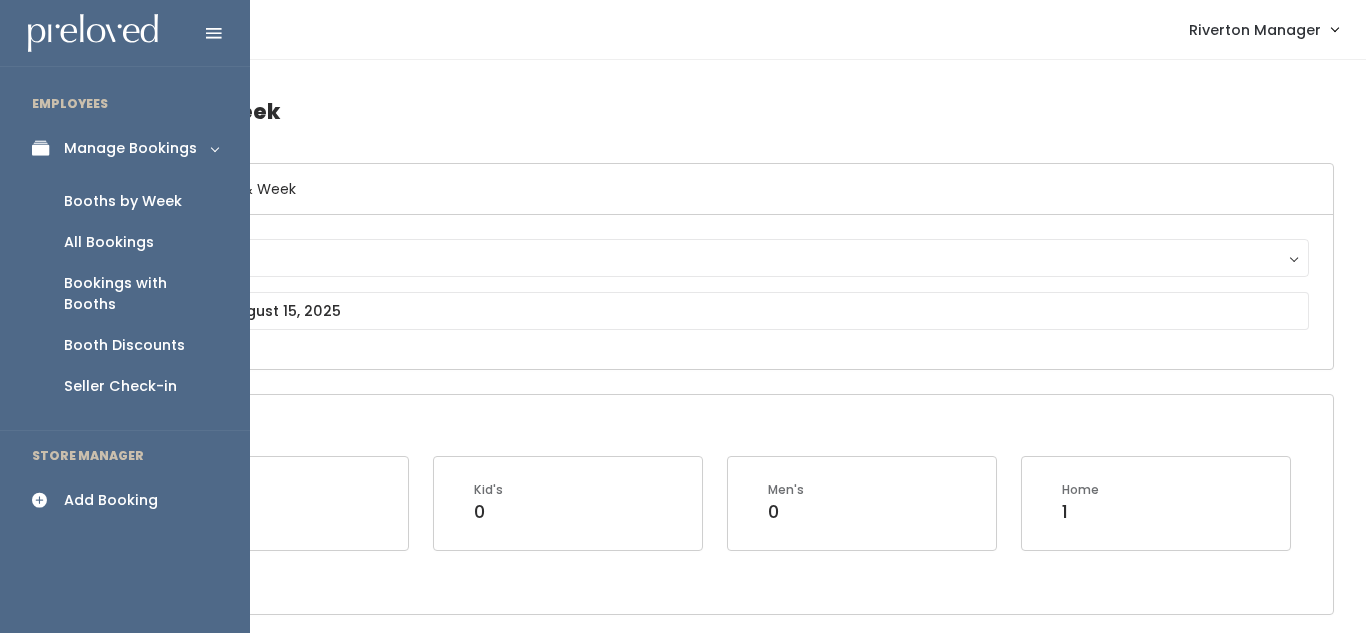 click on "Add Booking" at bounding box center (125, 500) 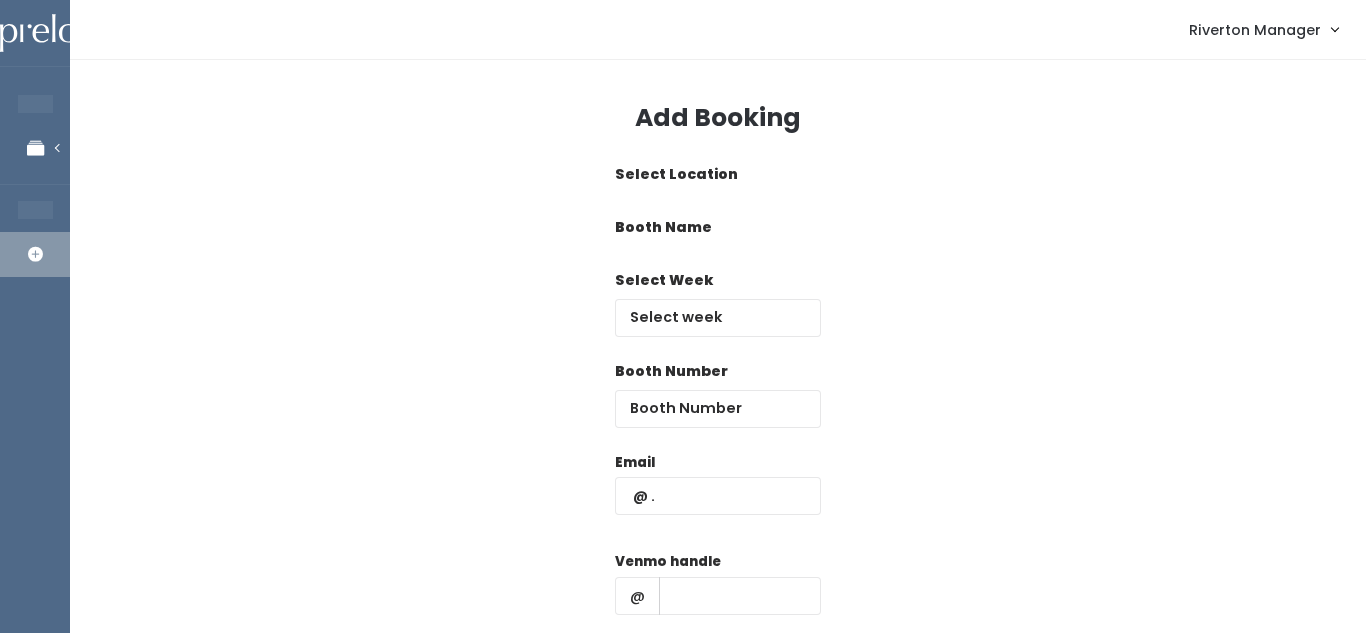 scroll, scrollTop: 0, scrollLeft: 0, axis: both 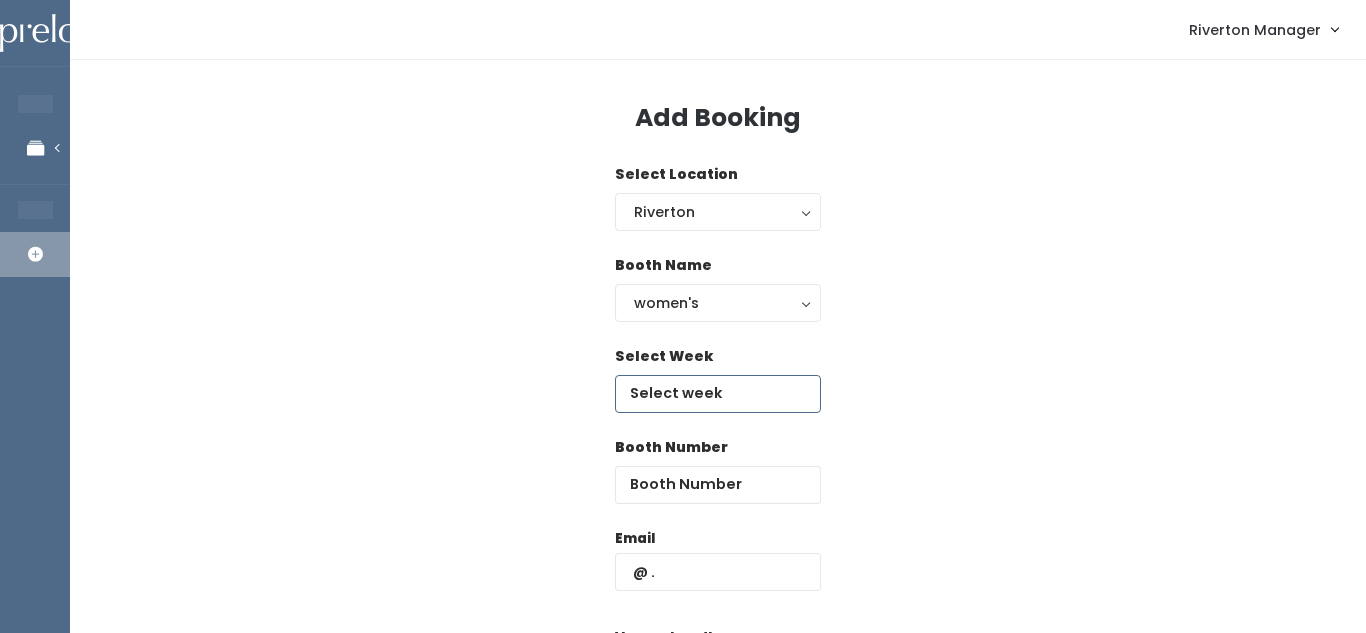 click at bounding box center [718, 394] 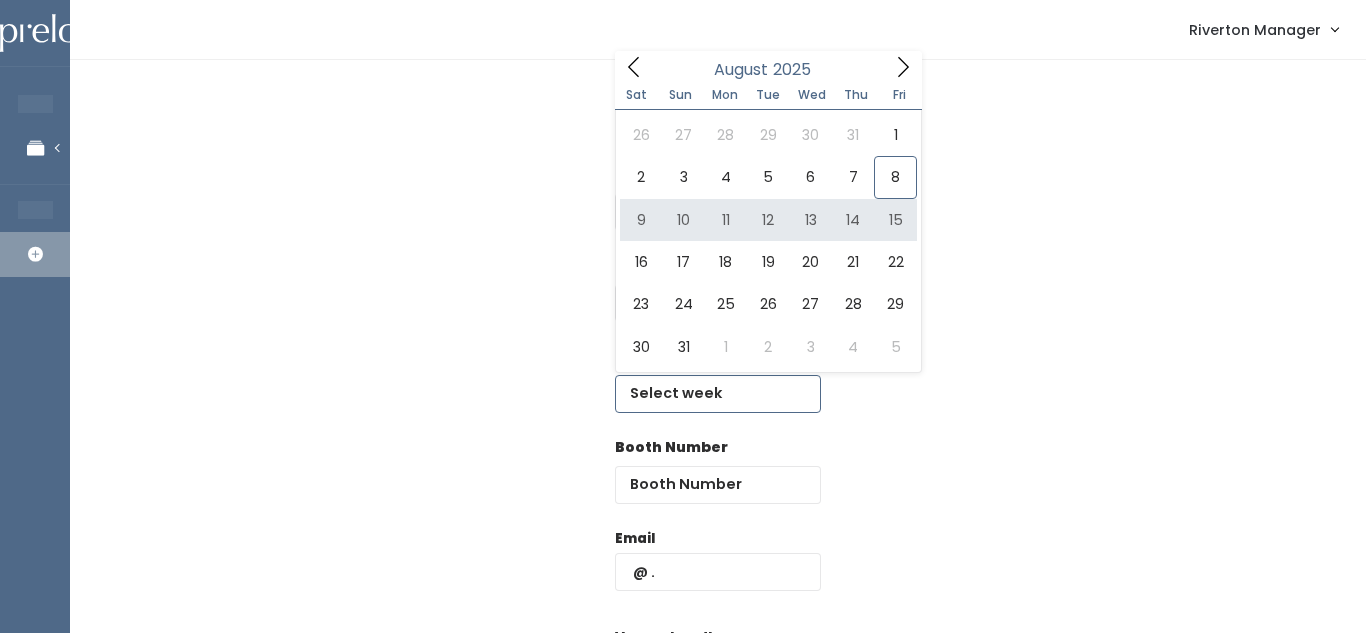 type on "August 9 to August 15" 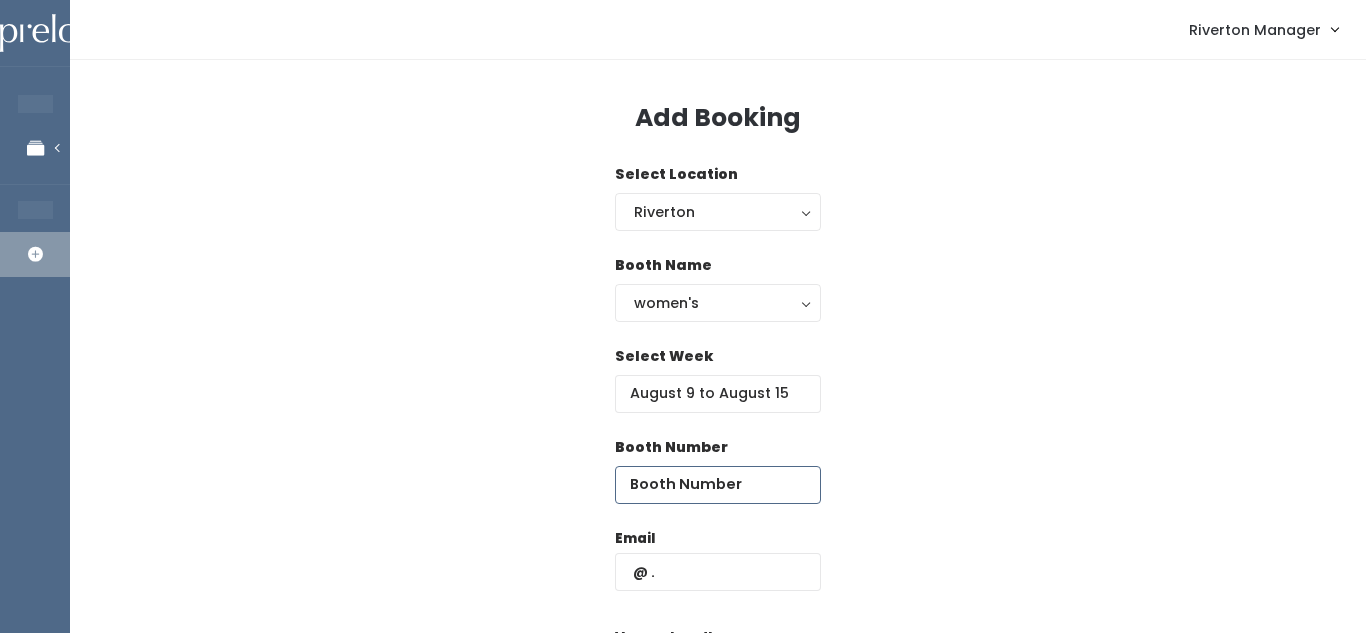 click at bounding box center [718, 485] 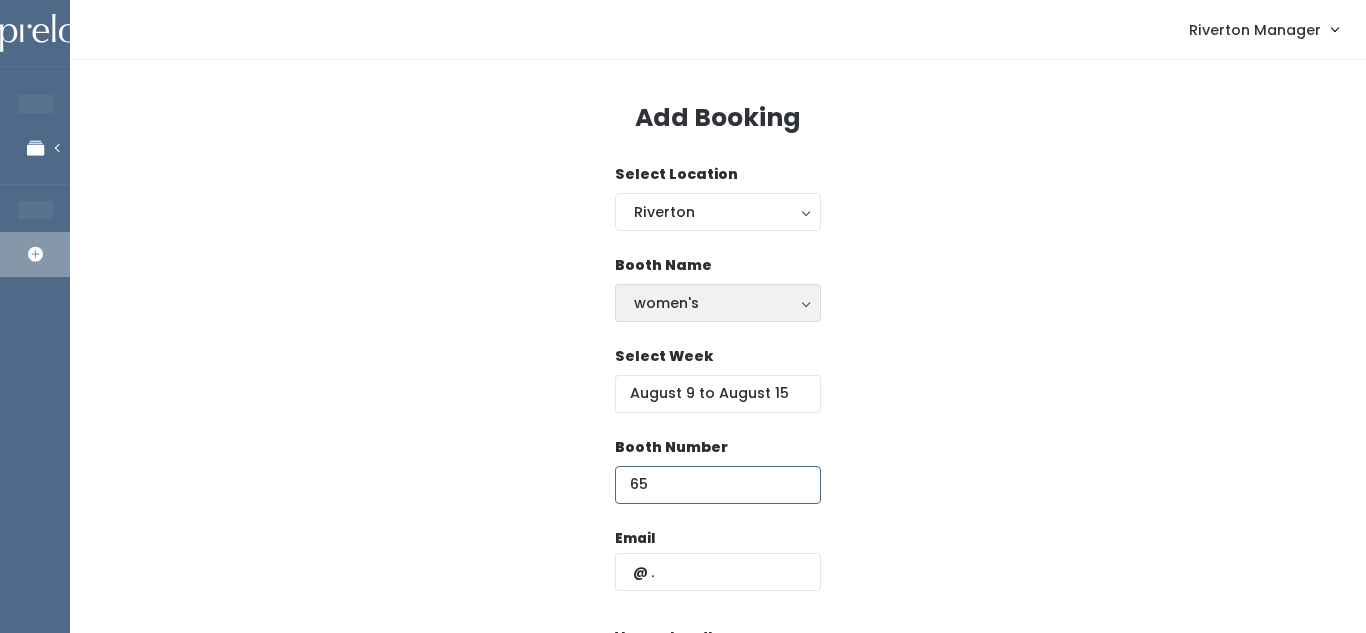 type on "65" 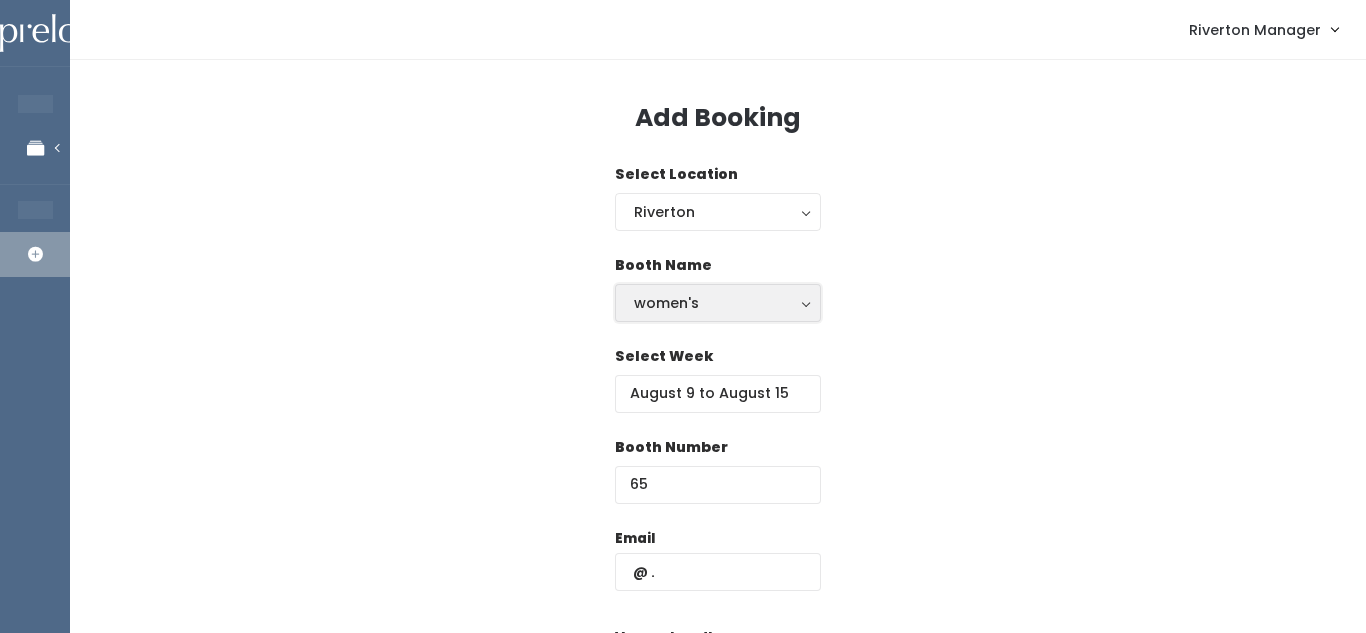 click on "women's" at bounding box center (718, 303) 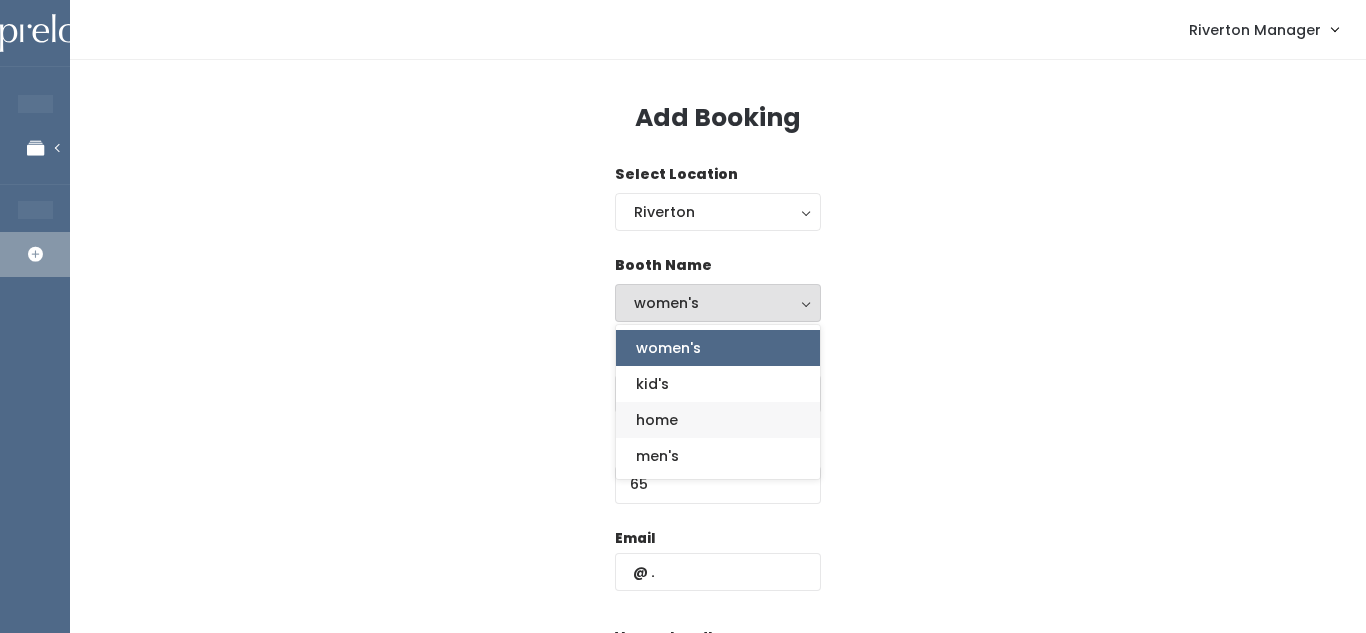 click on "home" at bounding box center (718, 420) 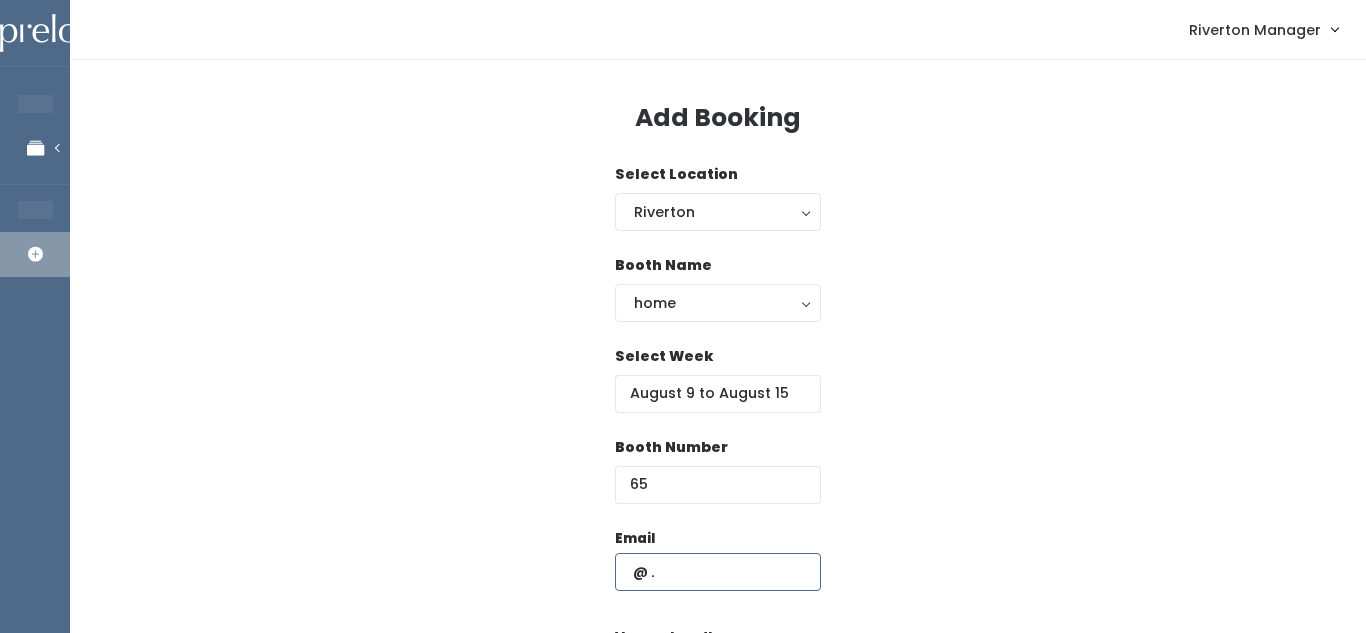 click at bounding box center (718, 572) 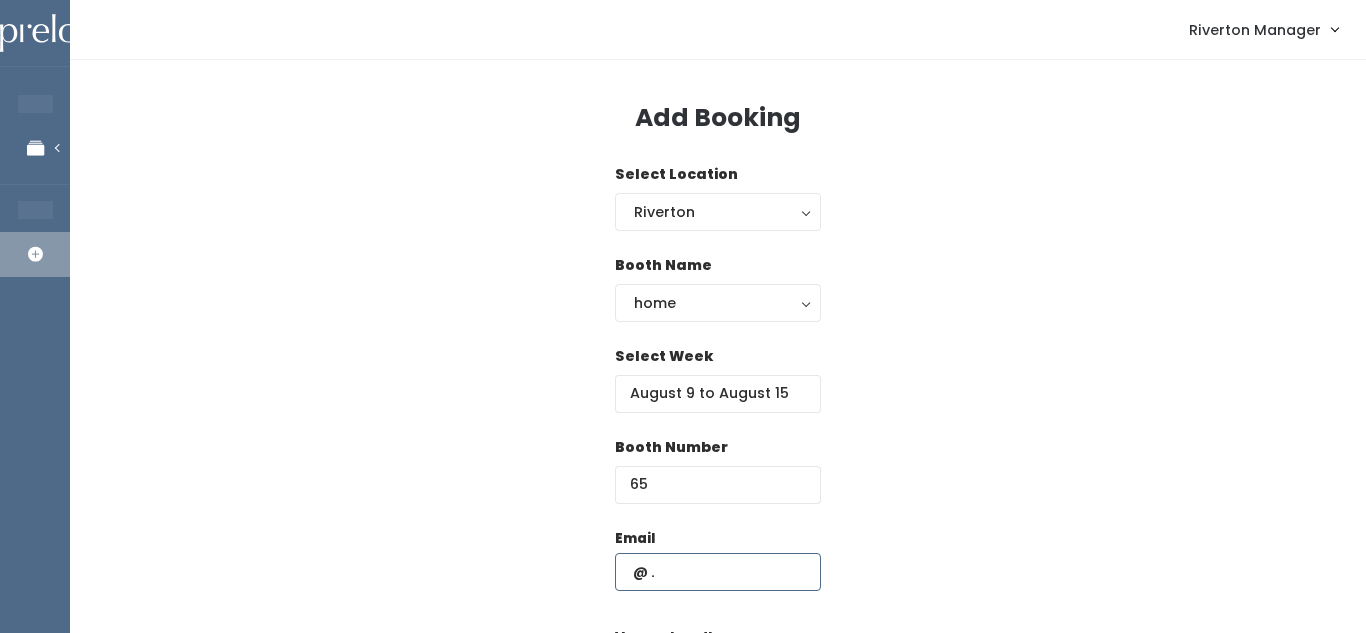 paste on "[EMAIL]" 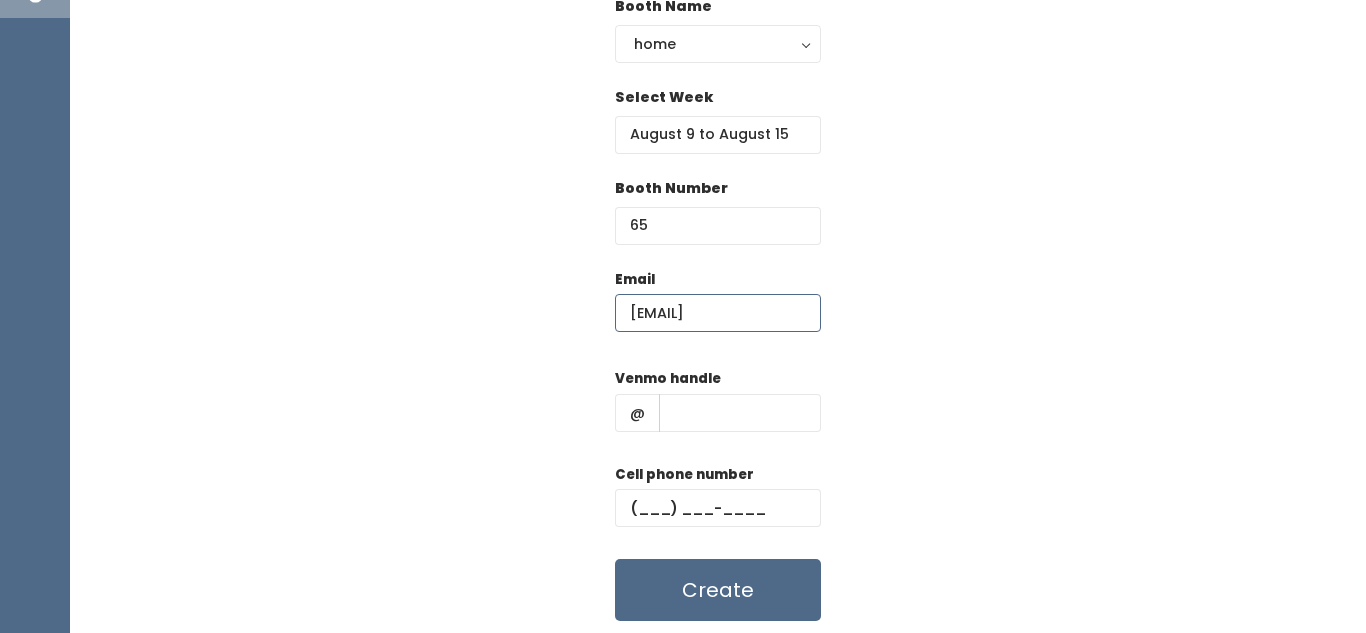 scroll, scrollTop: 261, scrollLeft: 0, axis: vertical 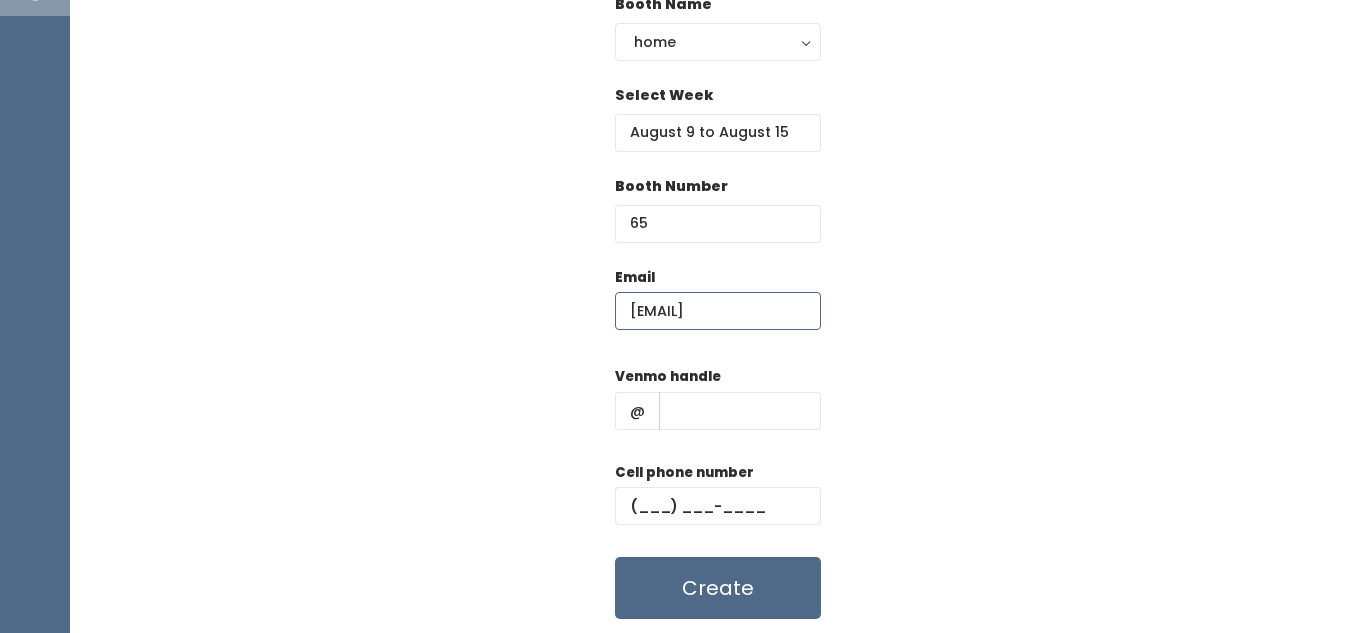 type on "[EMAIL]" 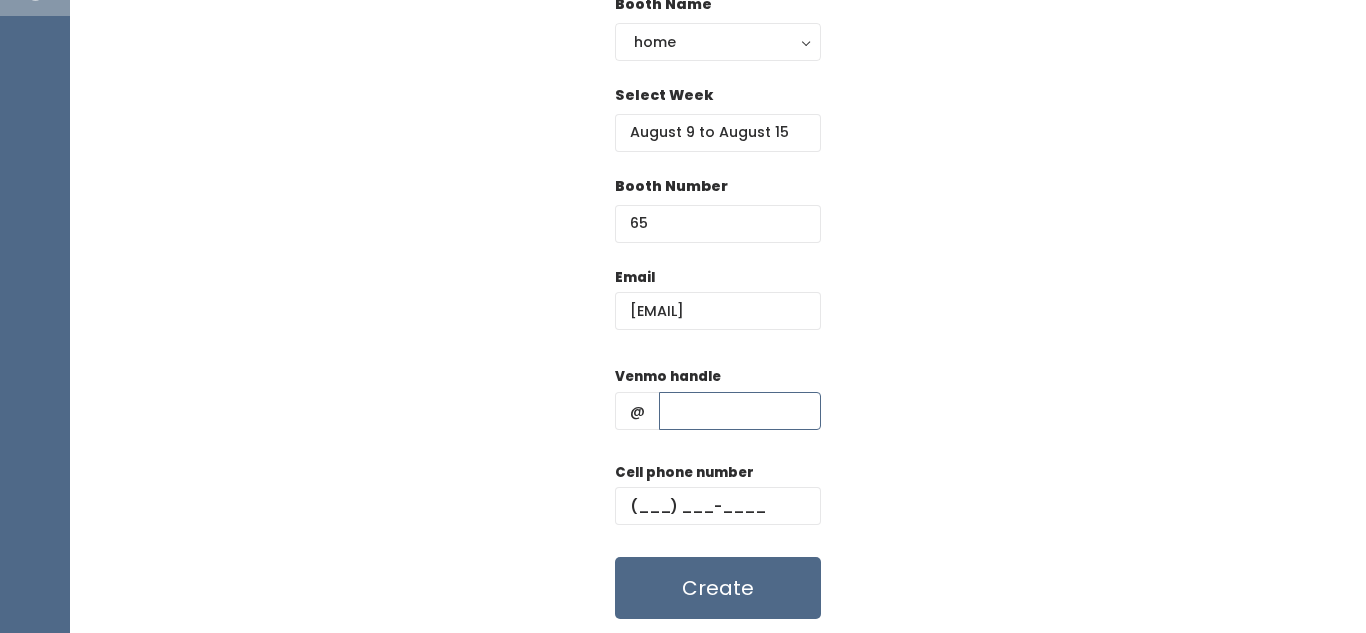 click at bounding box center (740, 411) 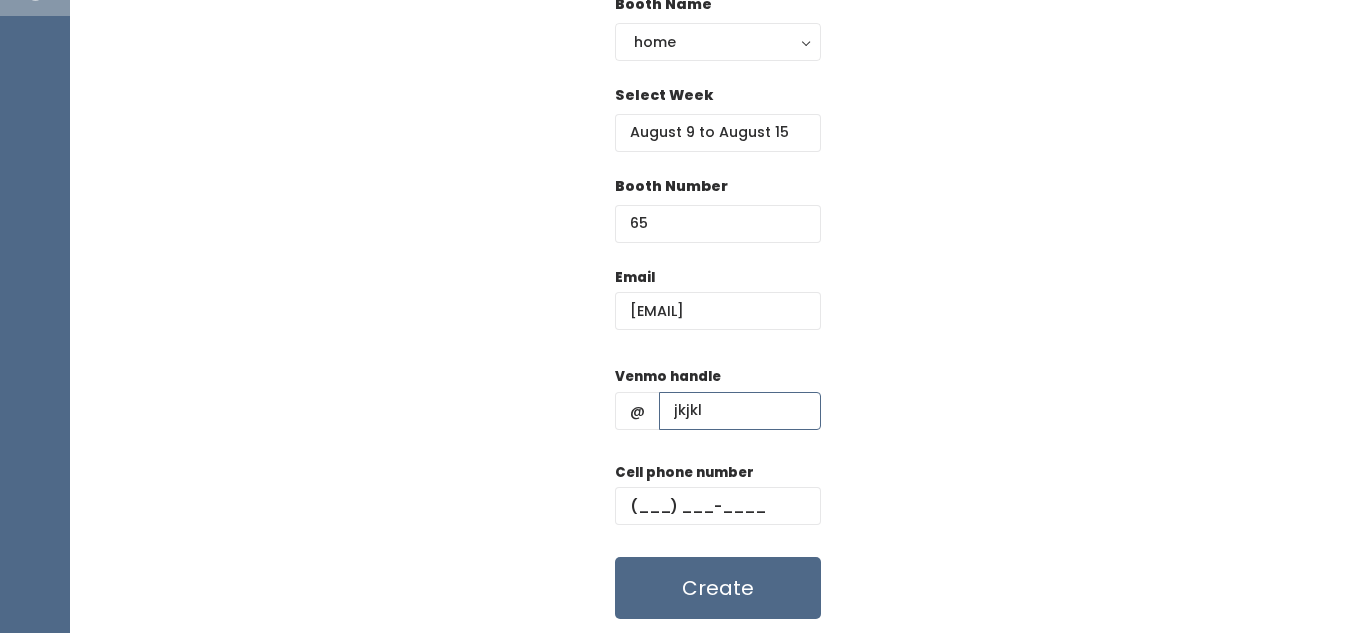 type on "jkjkl" 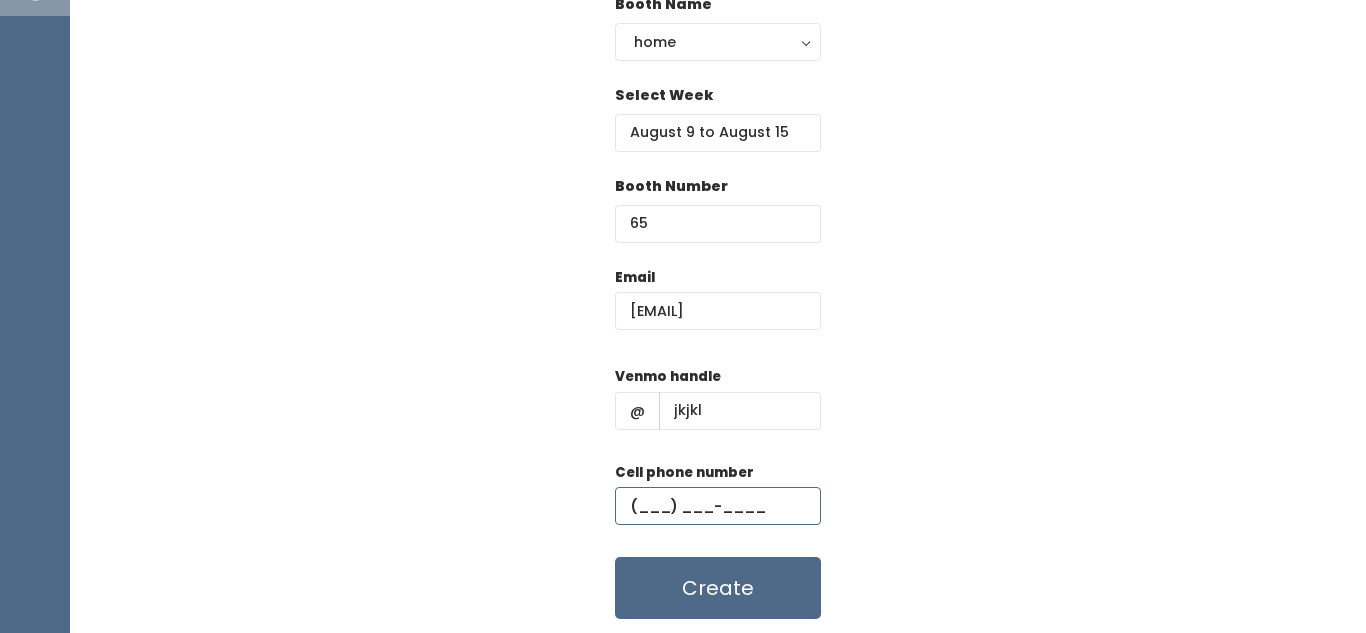 click at bounding box center [718, 506] 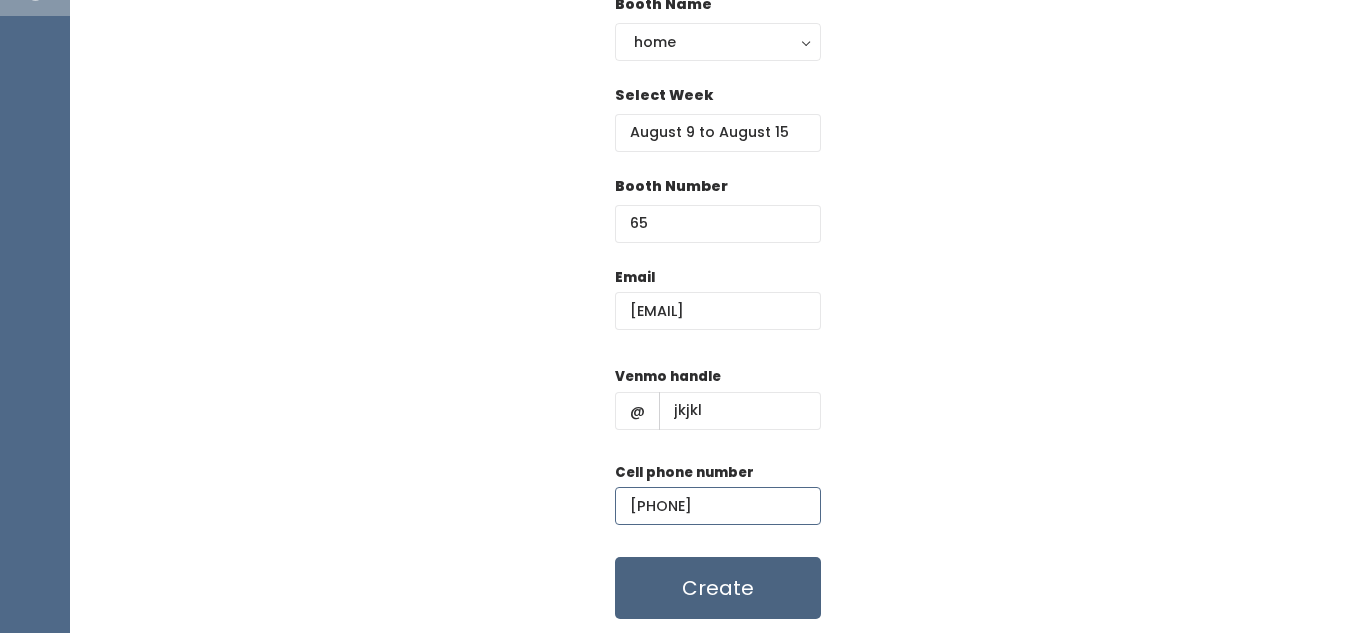 type on "(898) 908-9080" 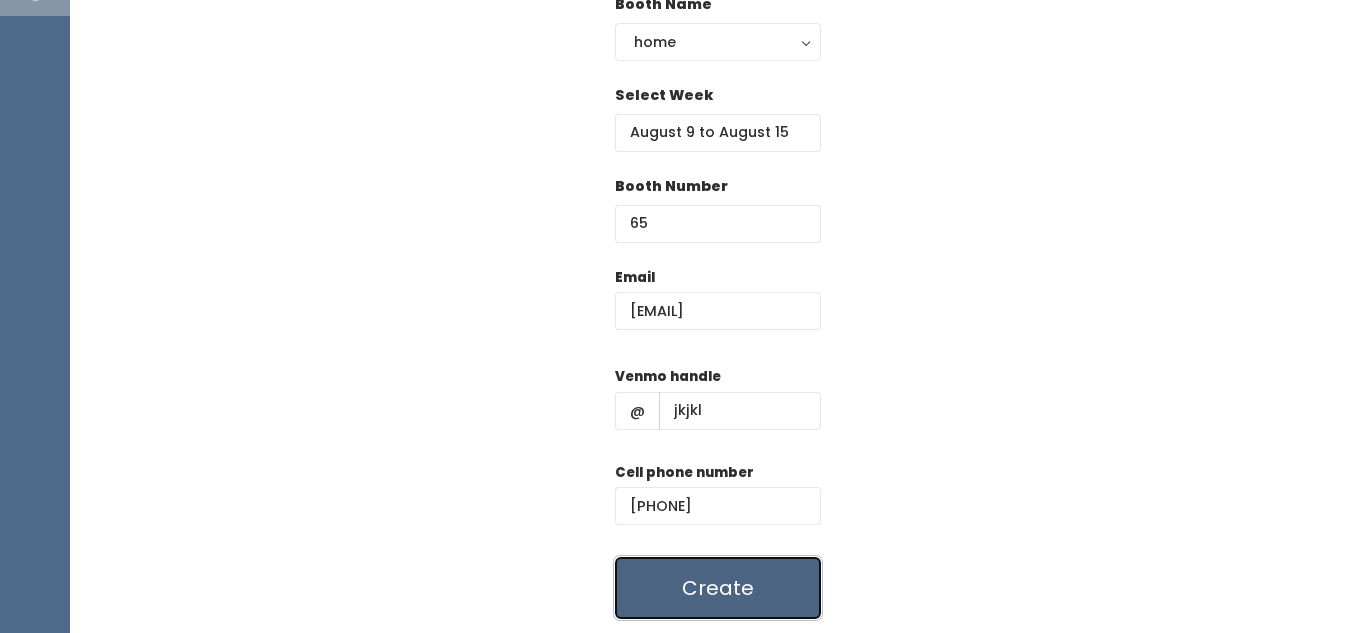 click on "Create" at bounding box center [718, 588] 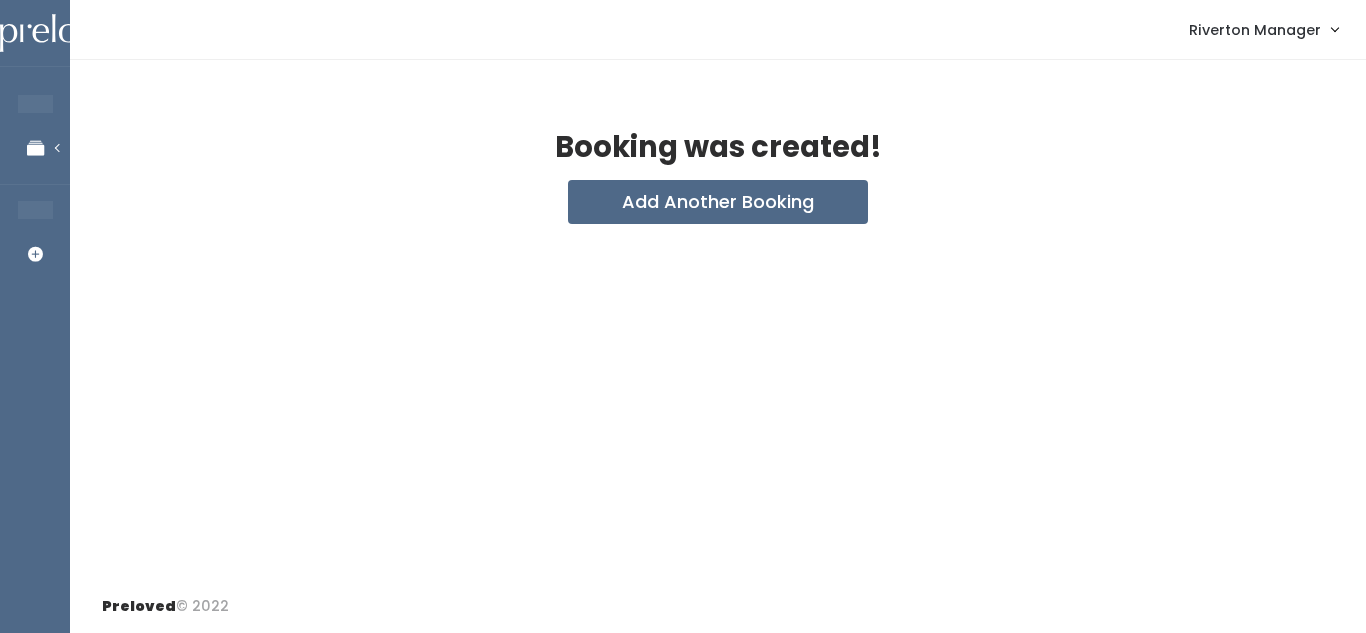 scroll, scrollTop: 0, scrollLeft: 0, axis: both 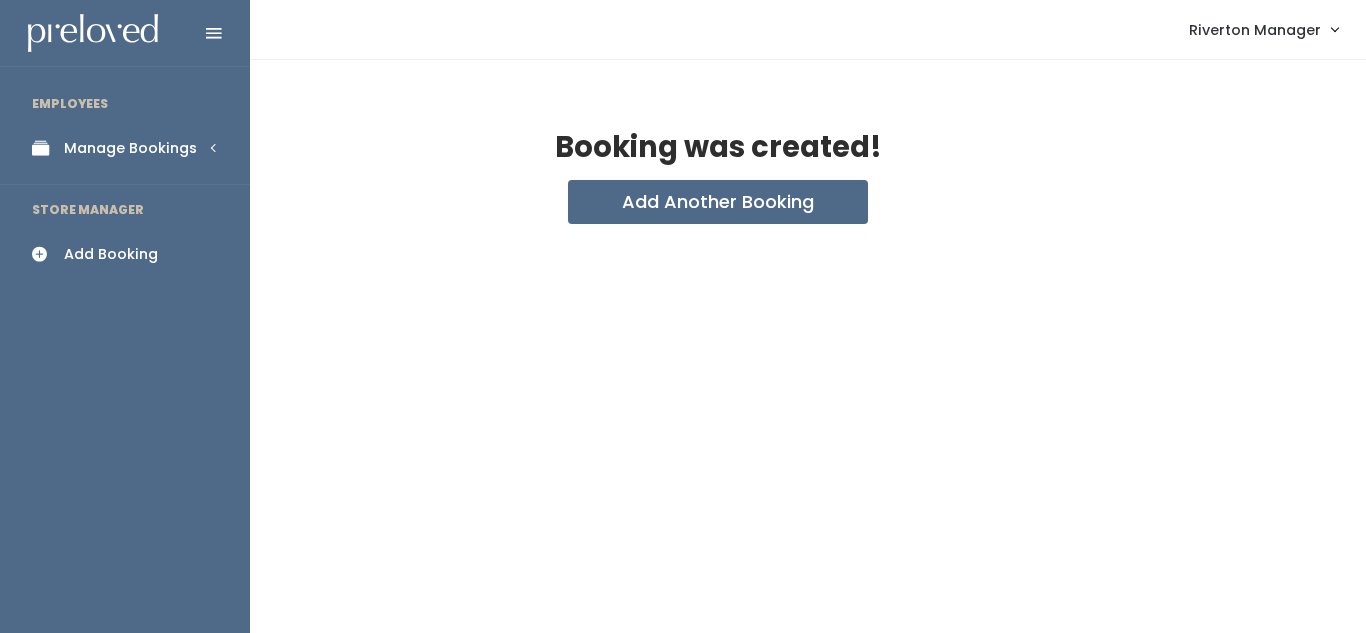click on "Manage Bookings" at bounding box center (125, 148) 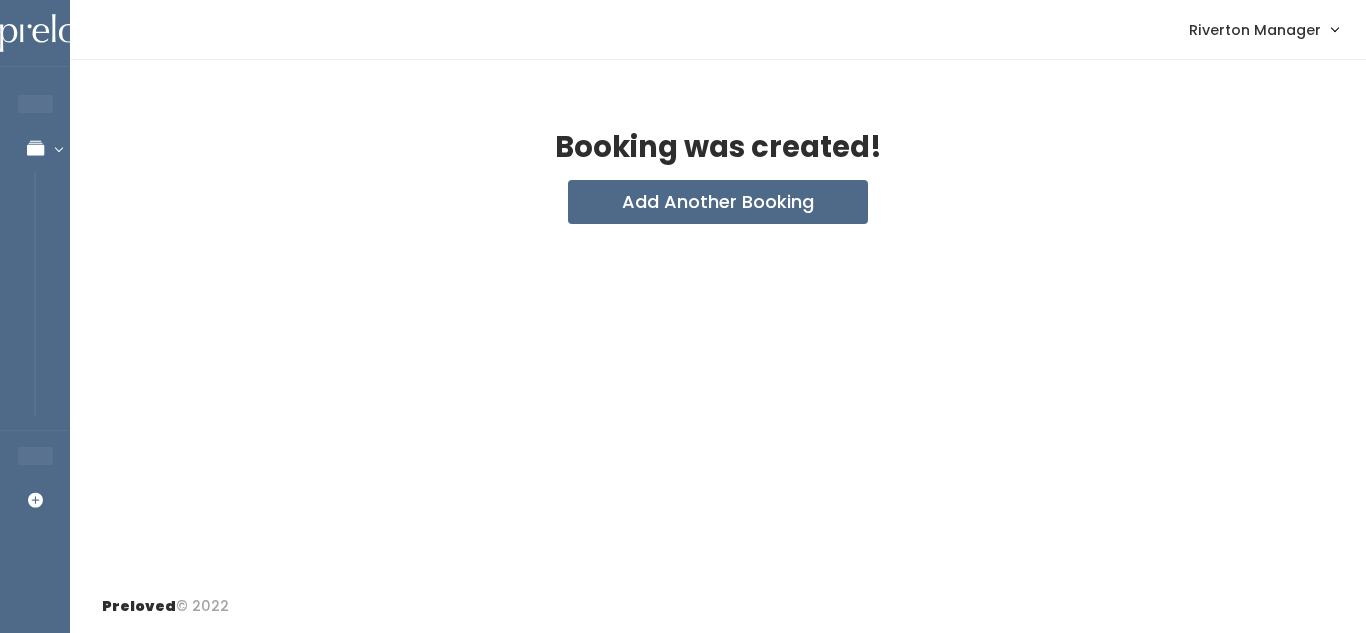 click on "Riverton Manager" at bounding box center (1255, 30) 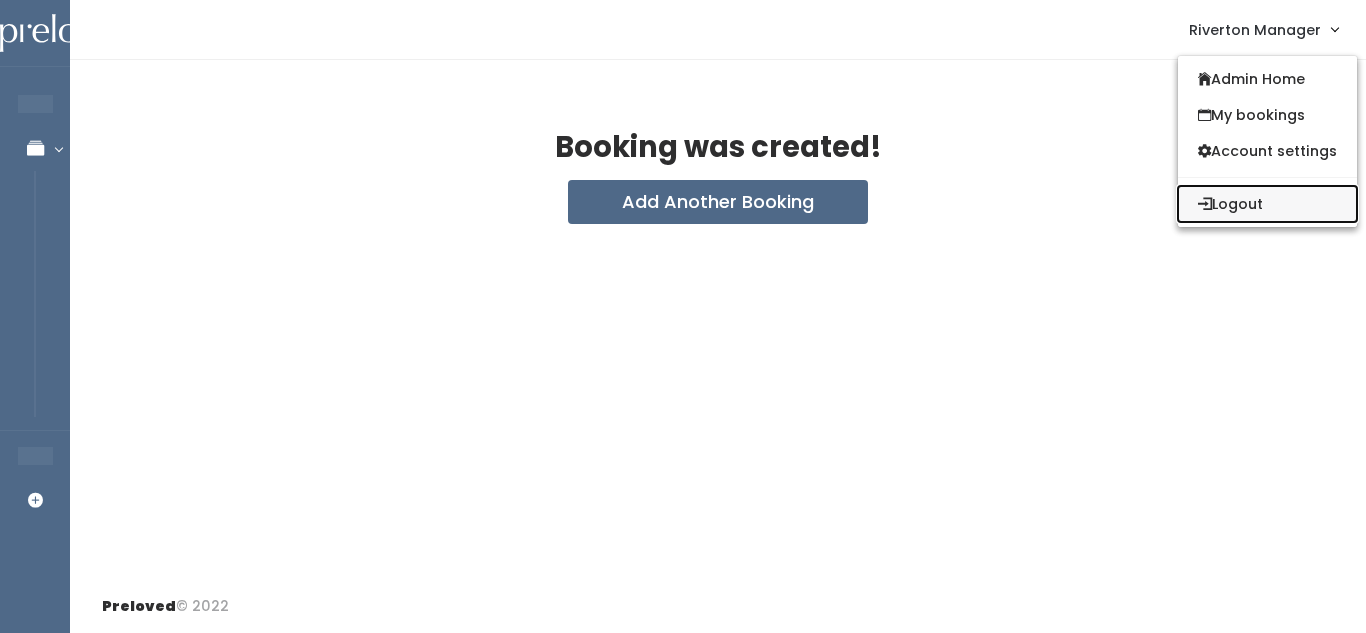 click on "Logout" at bounding box center (1267, 204) 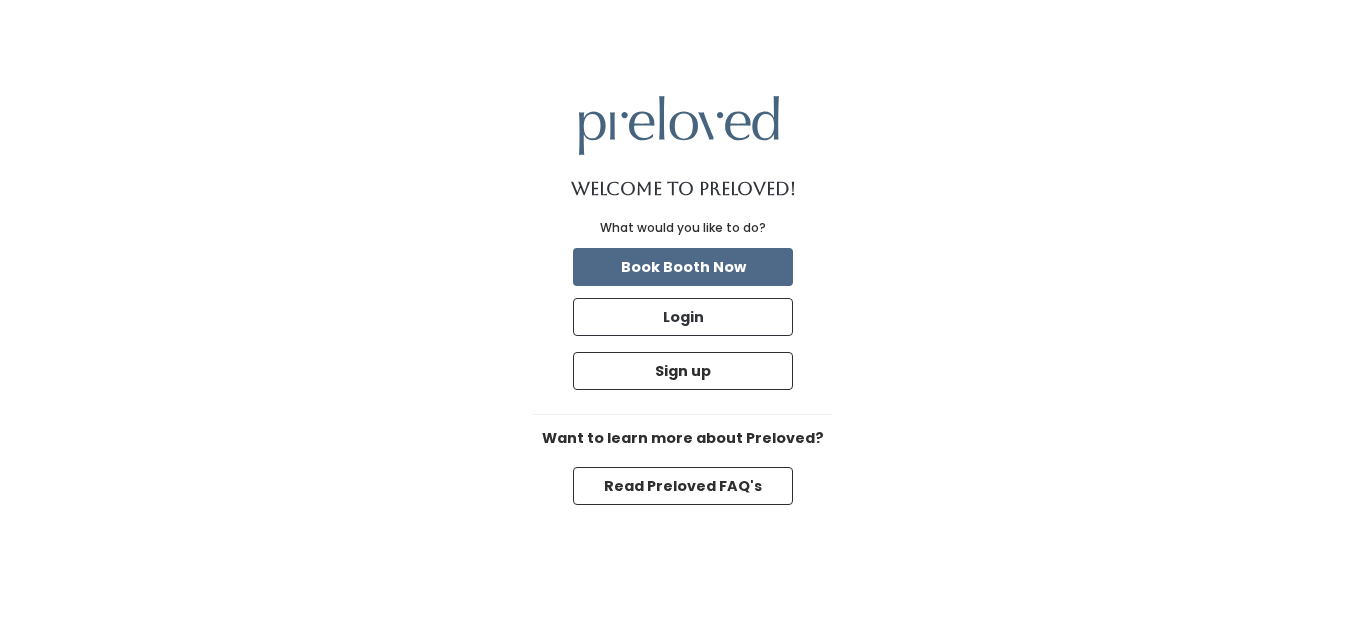 scroll, scrollTop: 0, scrollLeft: 0, axis: both 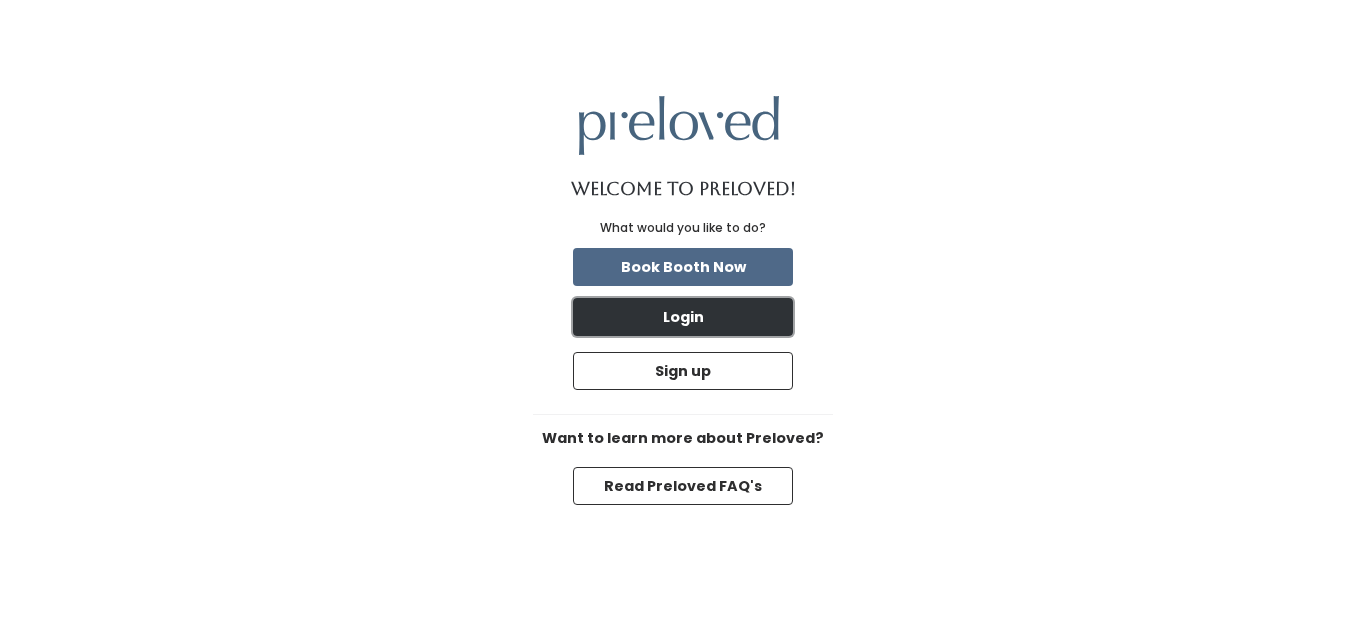 click on "Login" at bounding box center [683, 317] 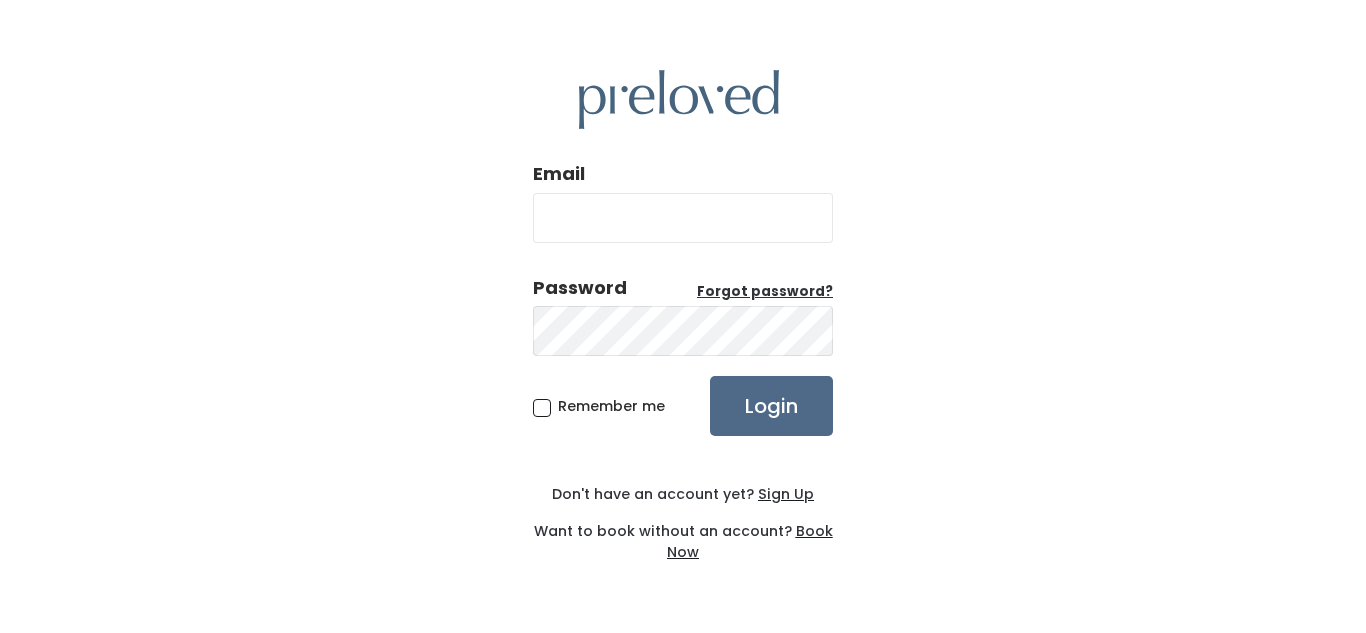 scroll, scrollTop: 0, scrollLeft: 0, axis: both 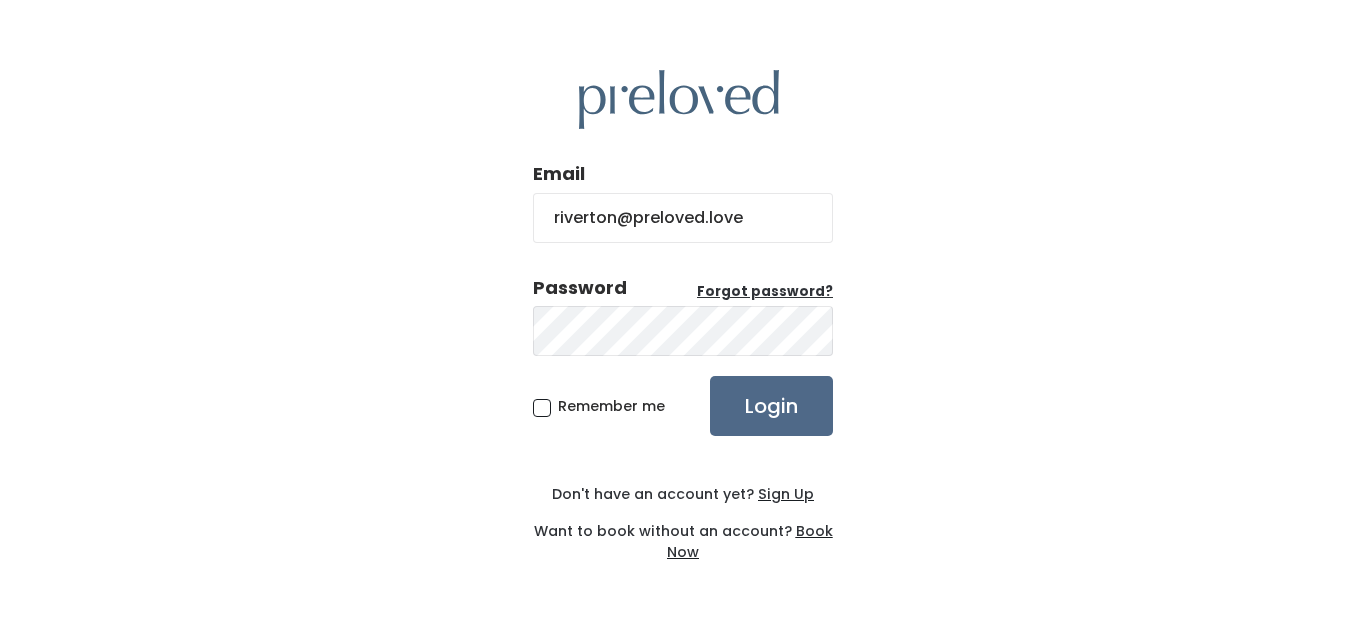 type on "[EMAIL]" 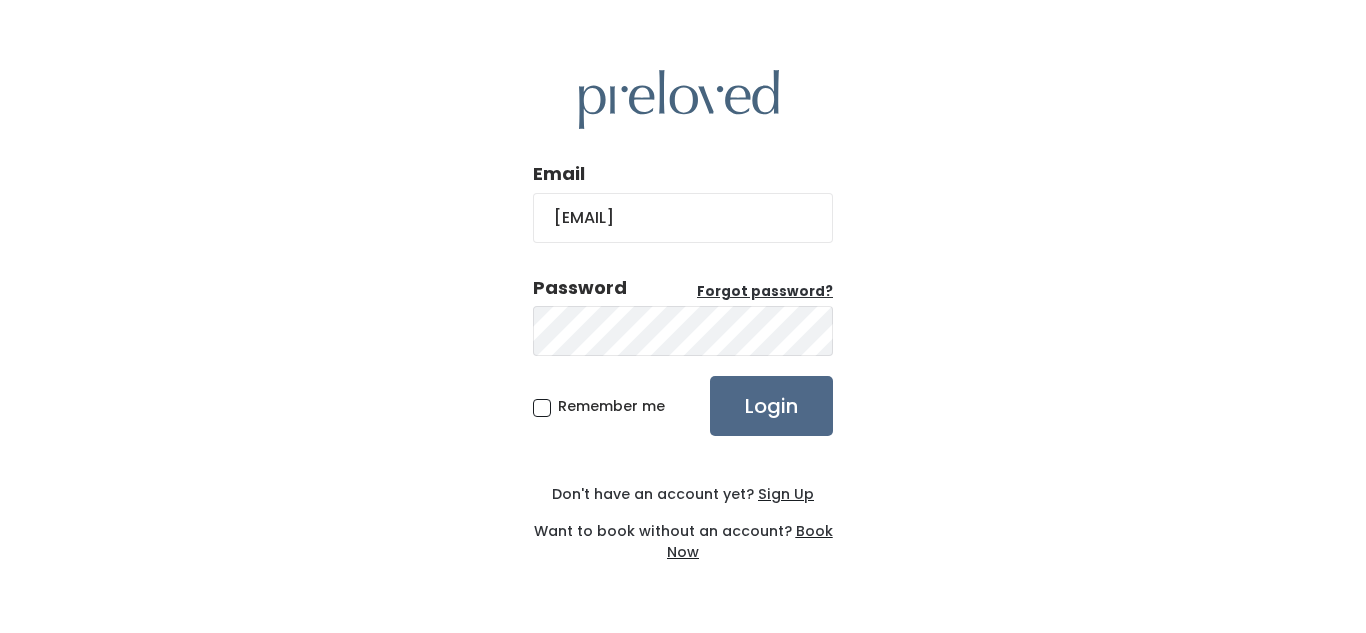 drag, startPoint x: 760, startPoint y: 220, endPoint x: 554, endPoint y: 222, distance: 206.0097 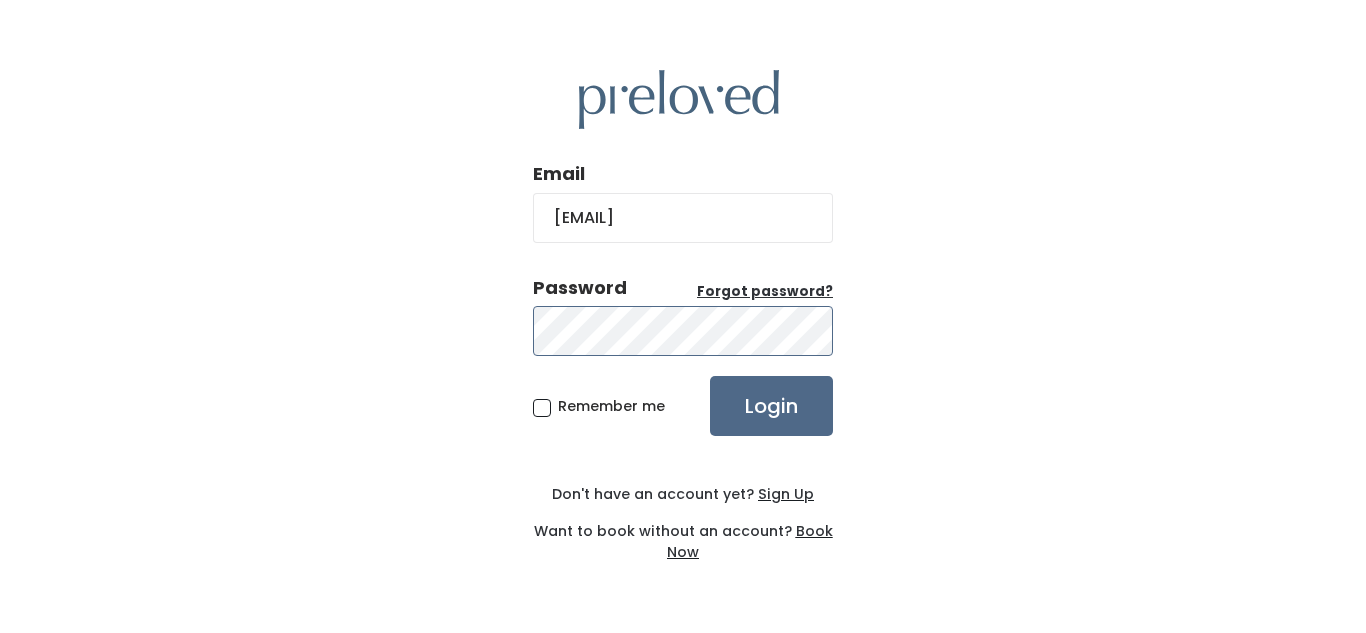 click on "Login" at bounding box center (771, 406) 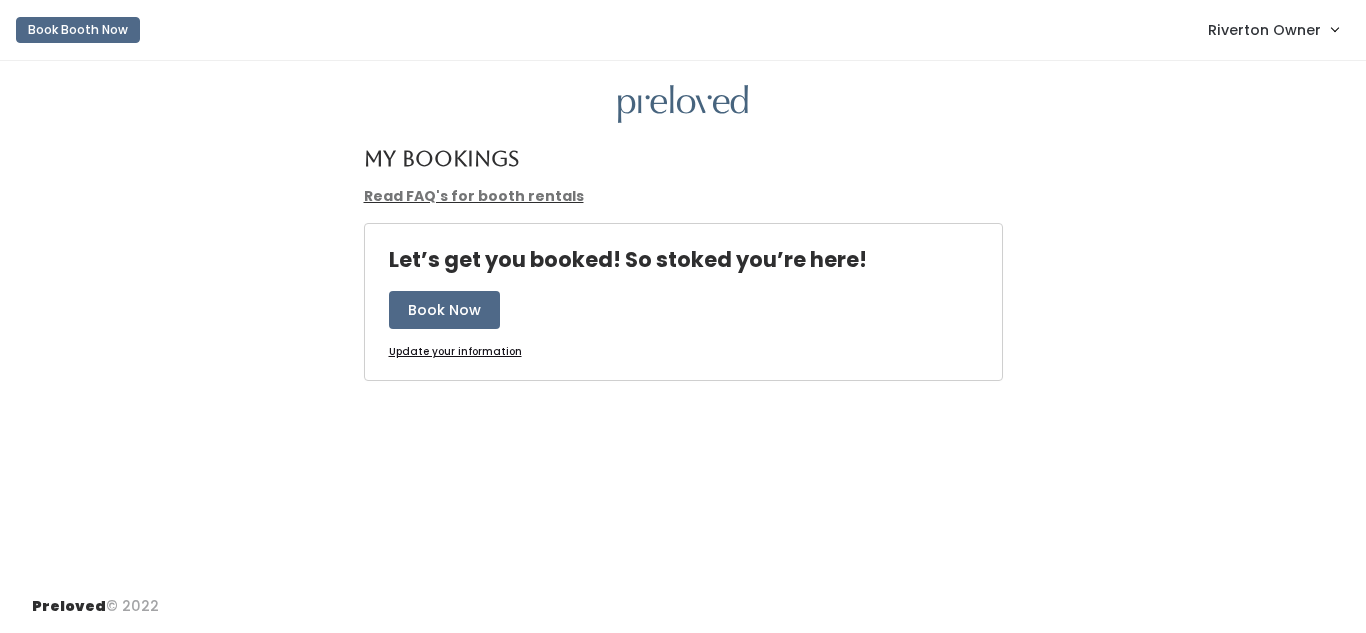 scroll, scrollTop: 0, scrollLeft: 0, axis: both 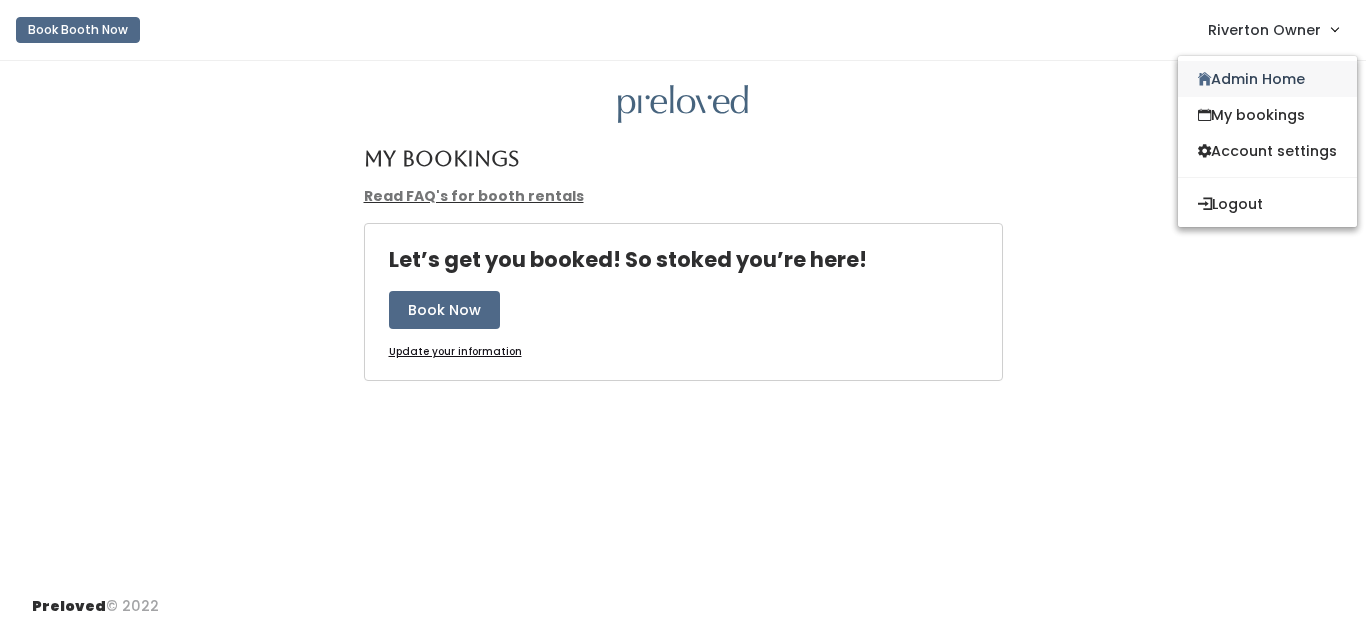 click on "Admin Home" at bounding box center [1267, 79] 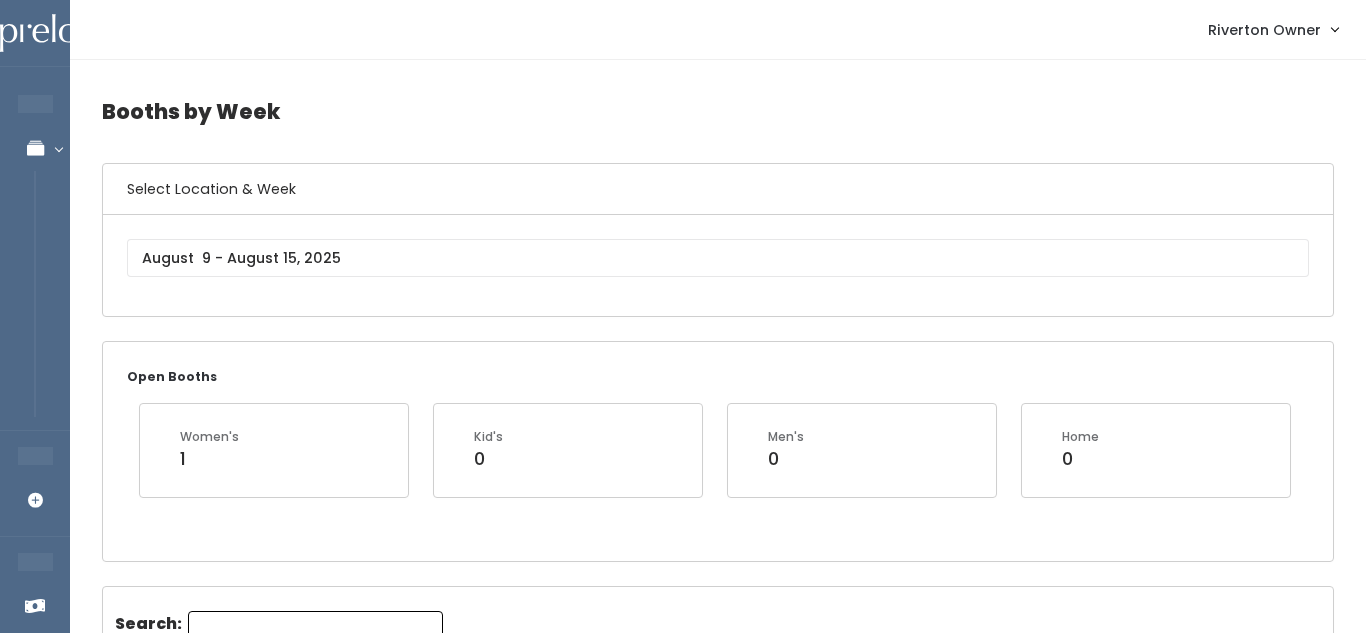 scroll, scrollTop: 0, scrollLeft: 0, axis: both 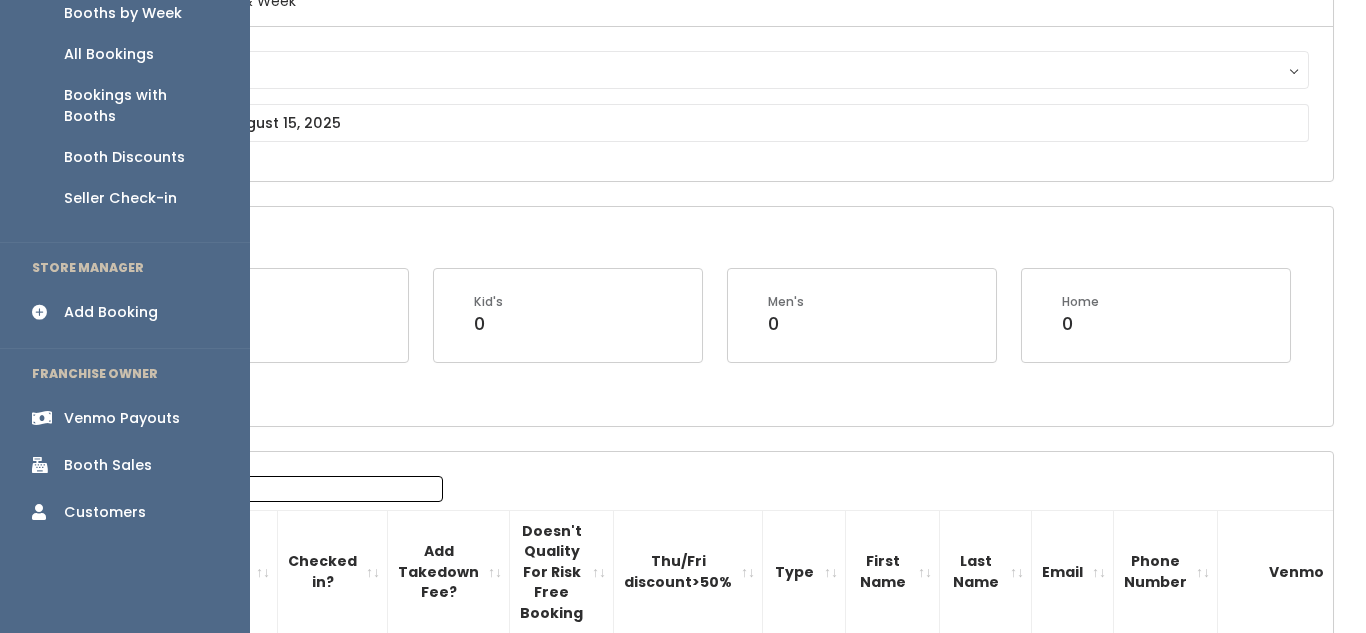click on "Booth Sales" at bounding box center [108, 465] 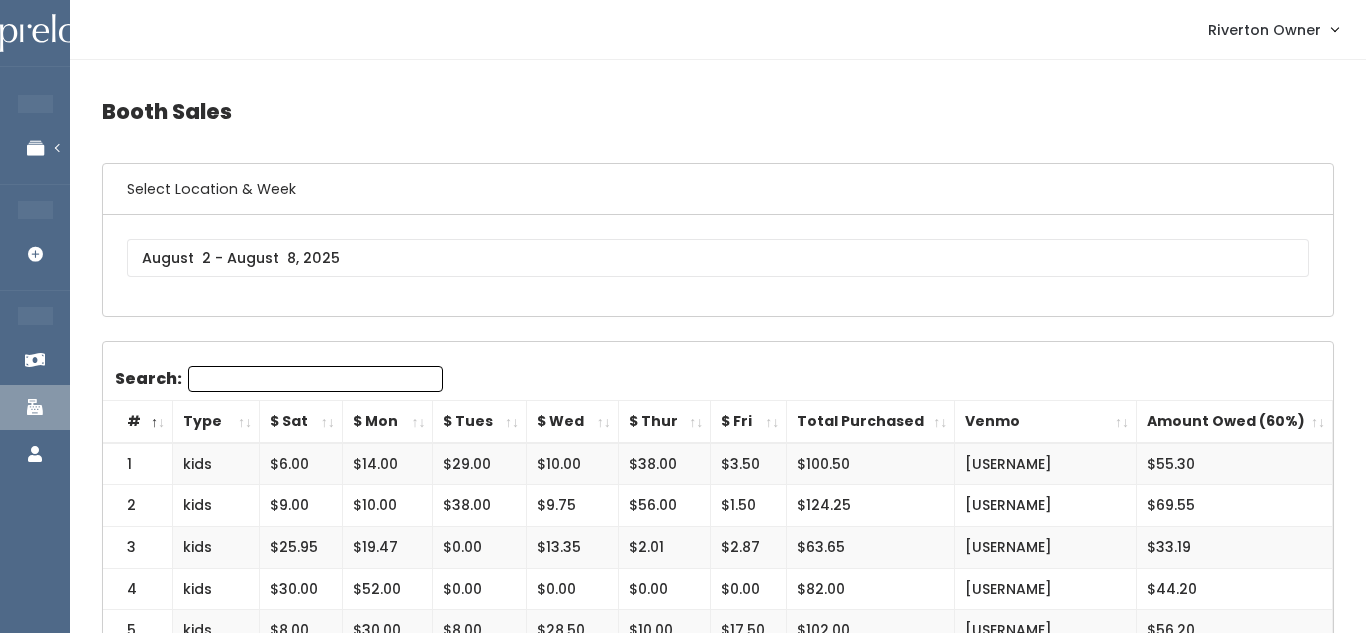 scroll, scrollTop: 0, scrollLeft: 0, axis: both 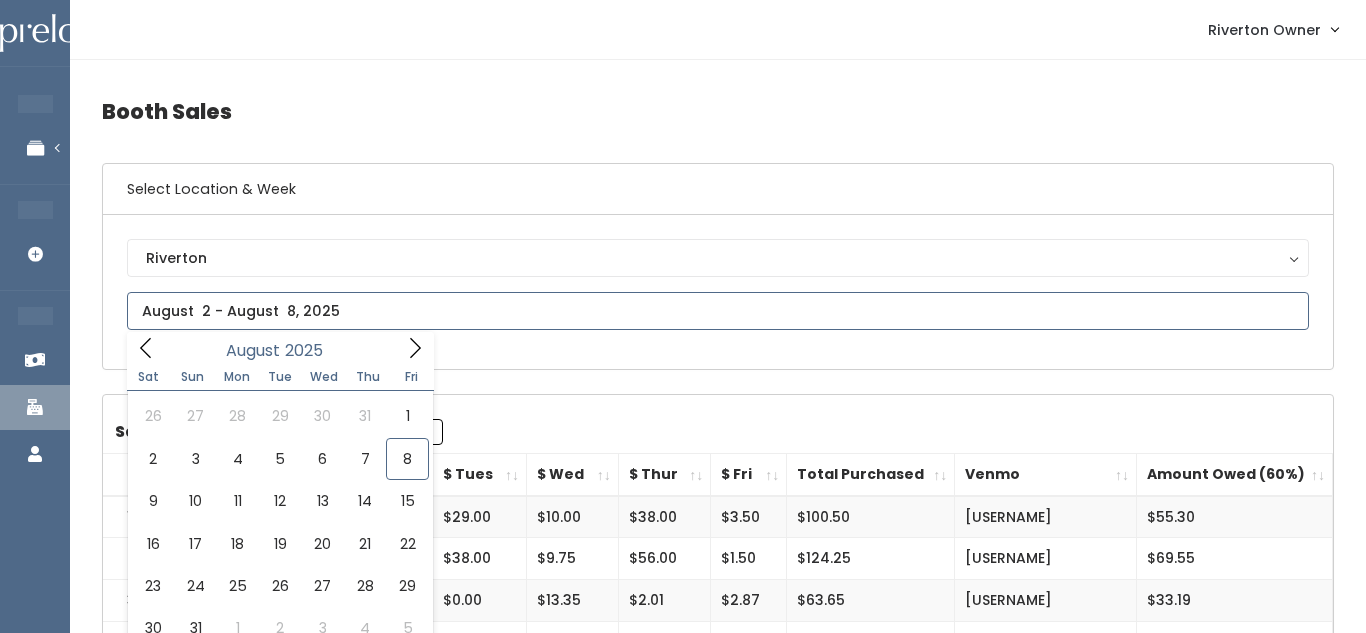 click at bounding box center [718, 311] 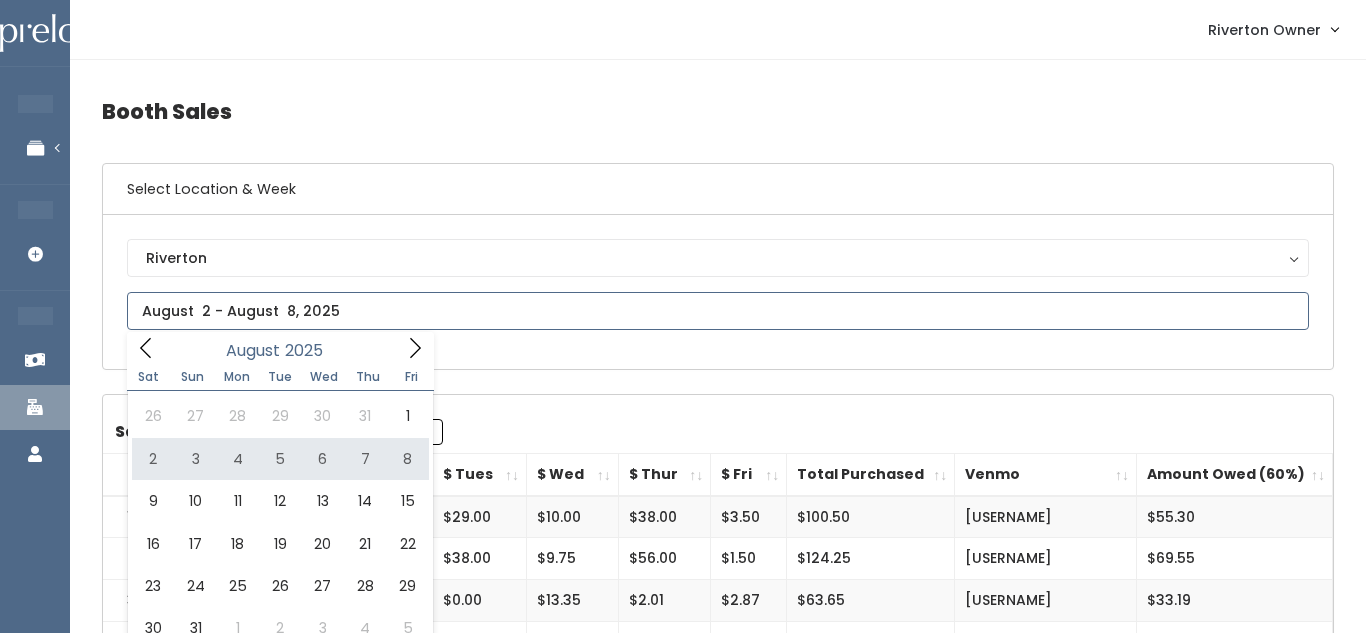 type on "August 2 to August 8" 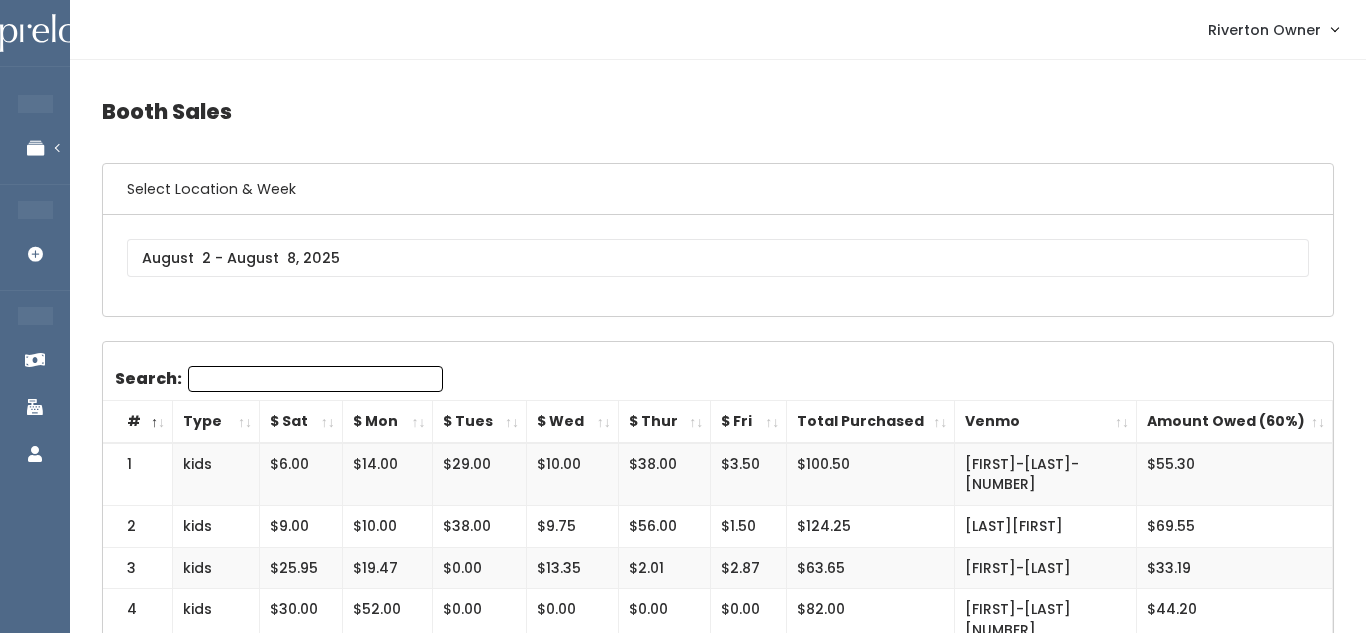 scroll, scrollTop: 307, scrollLeft: 0, axis: vertical 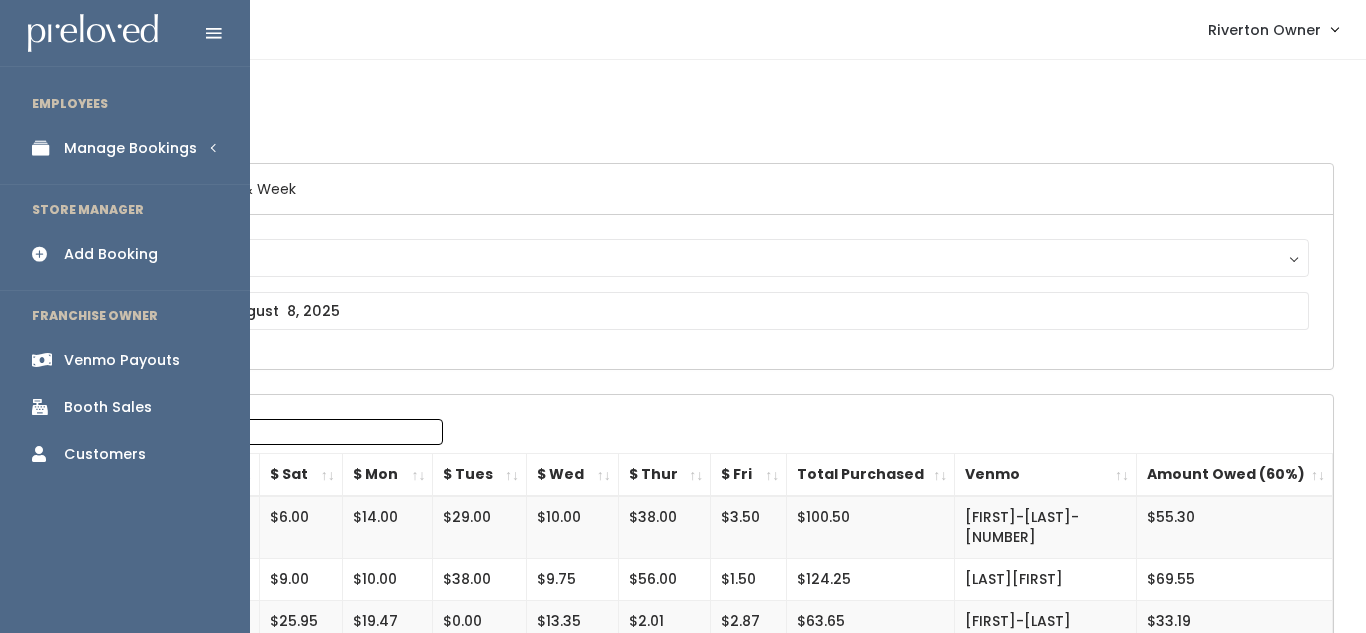 click on "Manage Bookings" at bounding box center [130, 148] 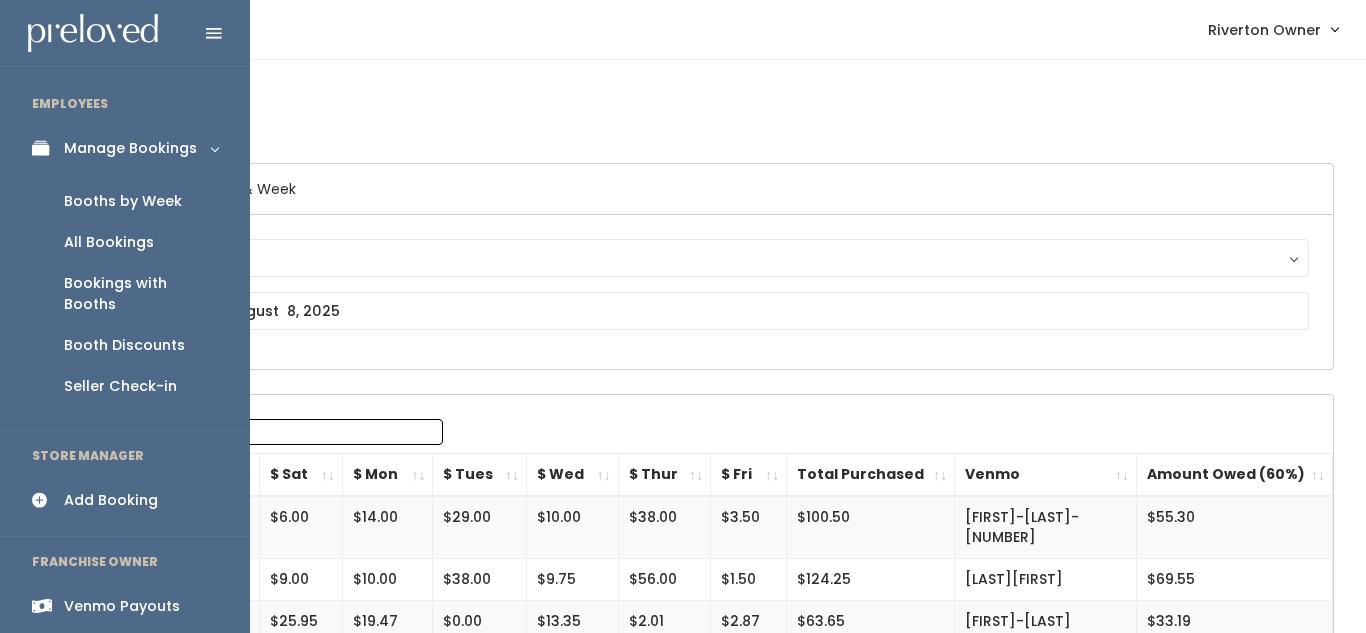 click on "Booths by Week" at bounding box center [123, 201] 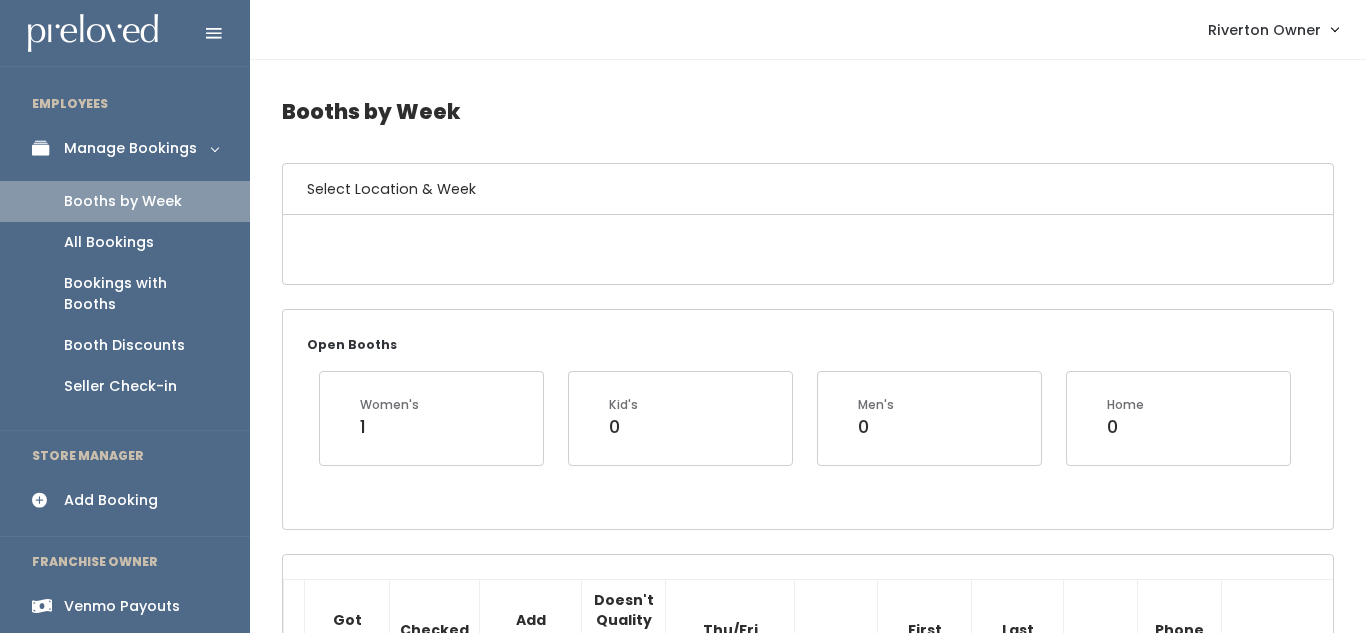 scroll, scrollTop: 0, scrollLeft: 0, axis: both 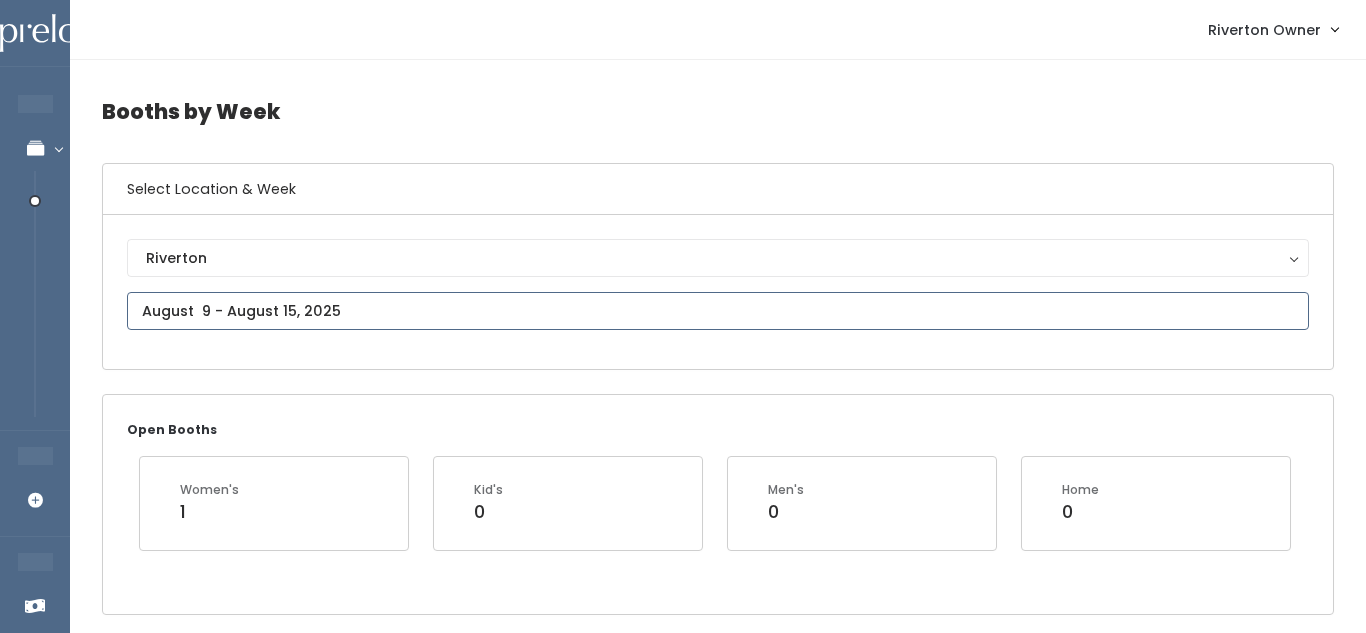 click at bounding box center (718, 311) 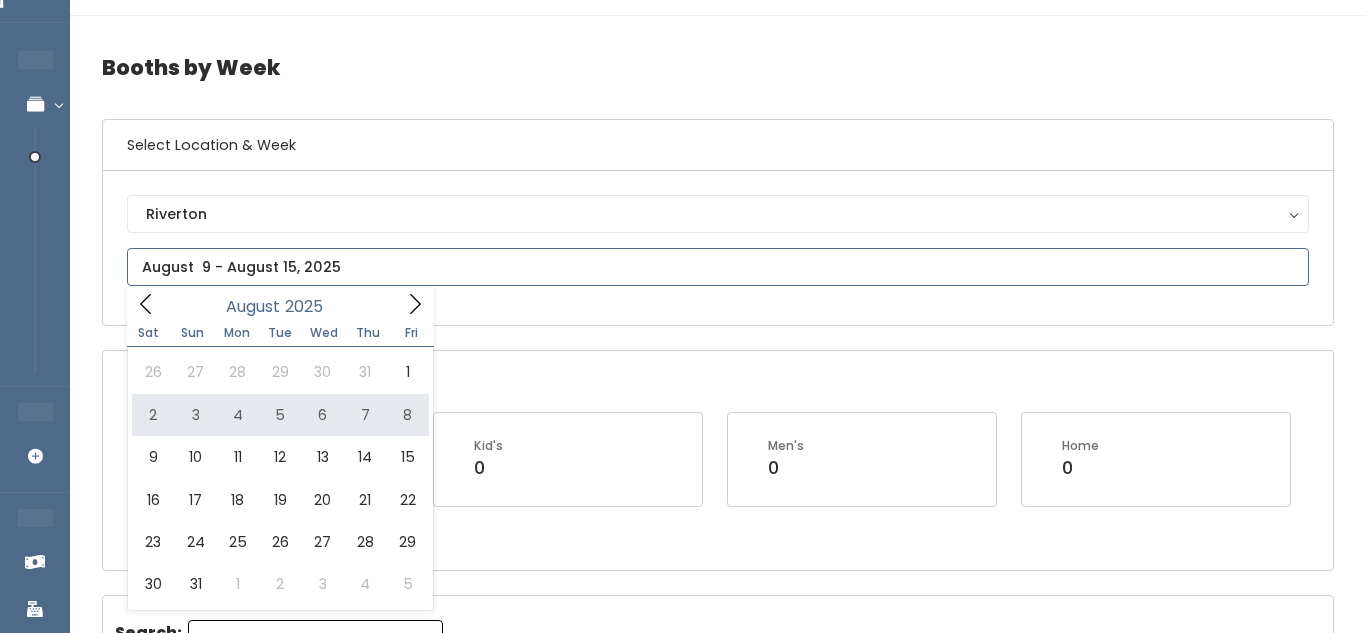 scroll, scrollTop: 46, scrollLeft: 0, axis: vertical 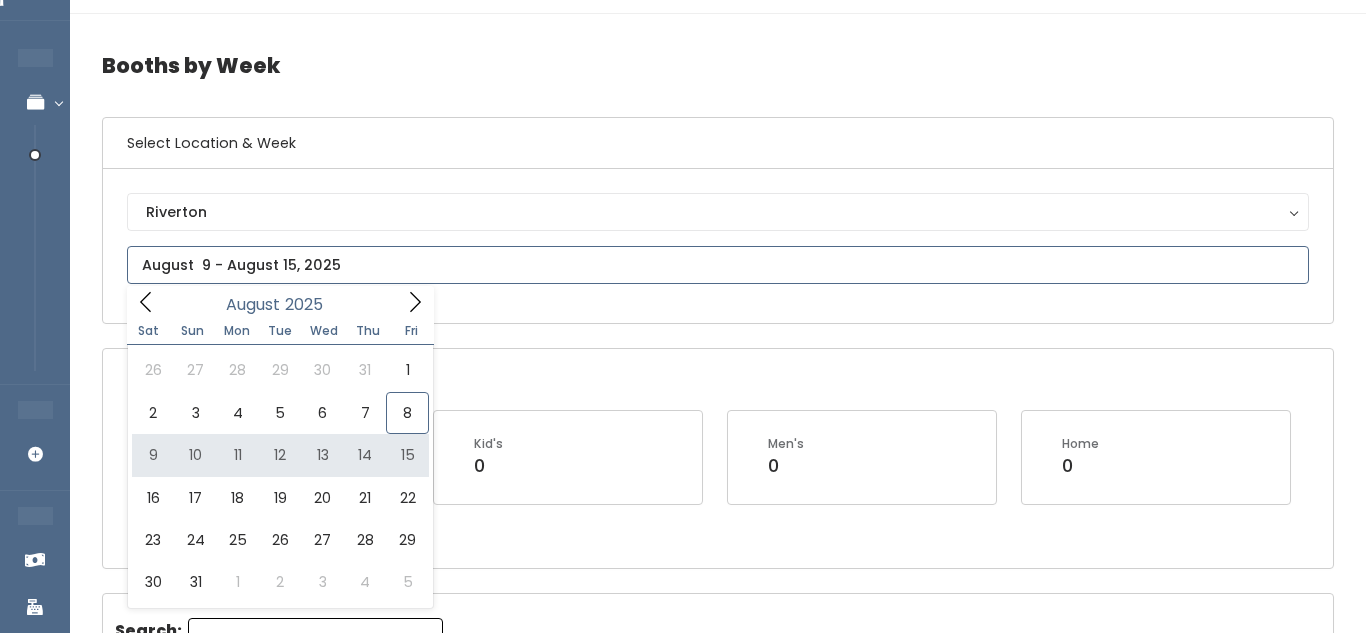 type on "August 9 to August 15" 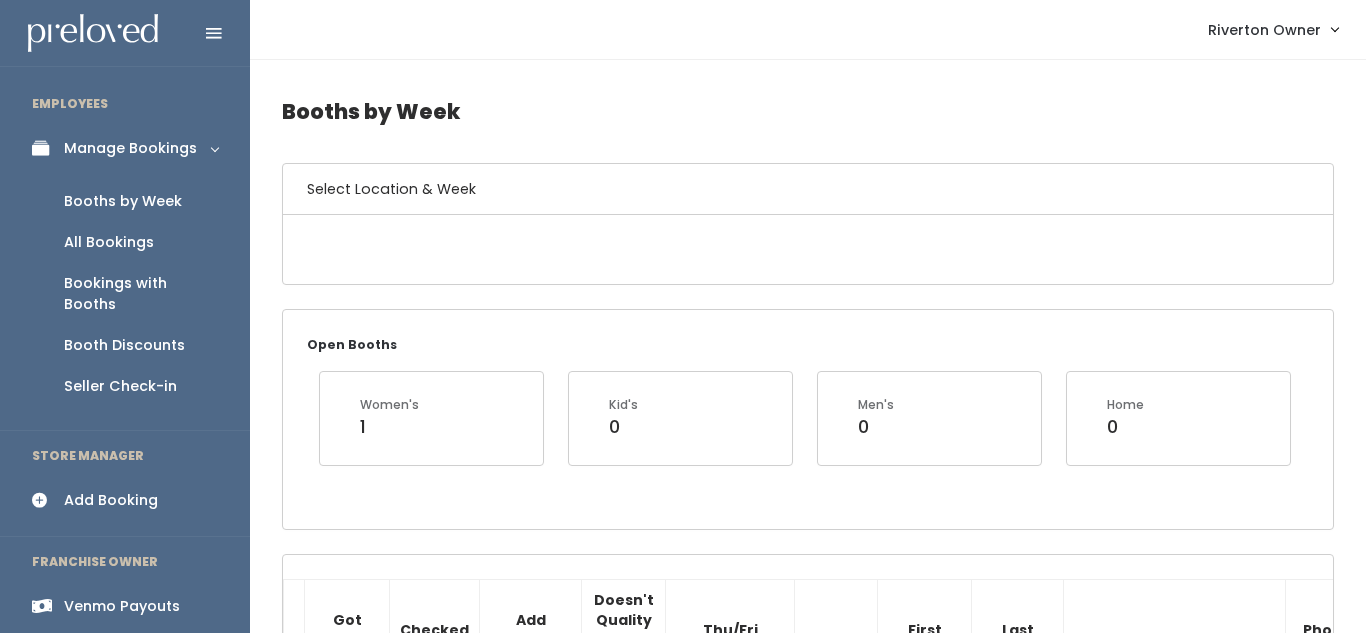scroll, scrollTop: 0, scrollLeft: 0, axis: both 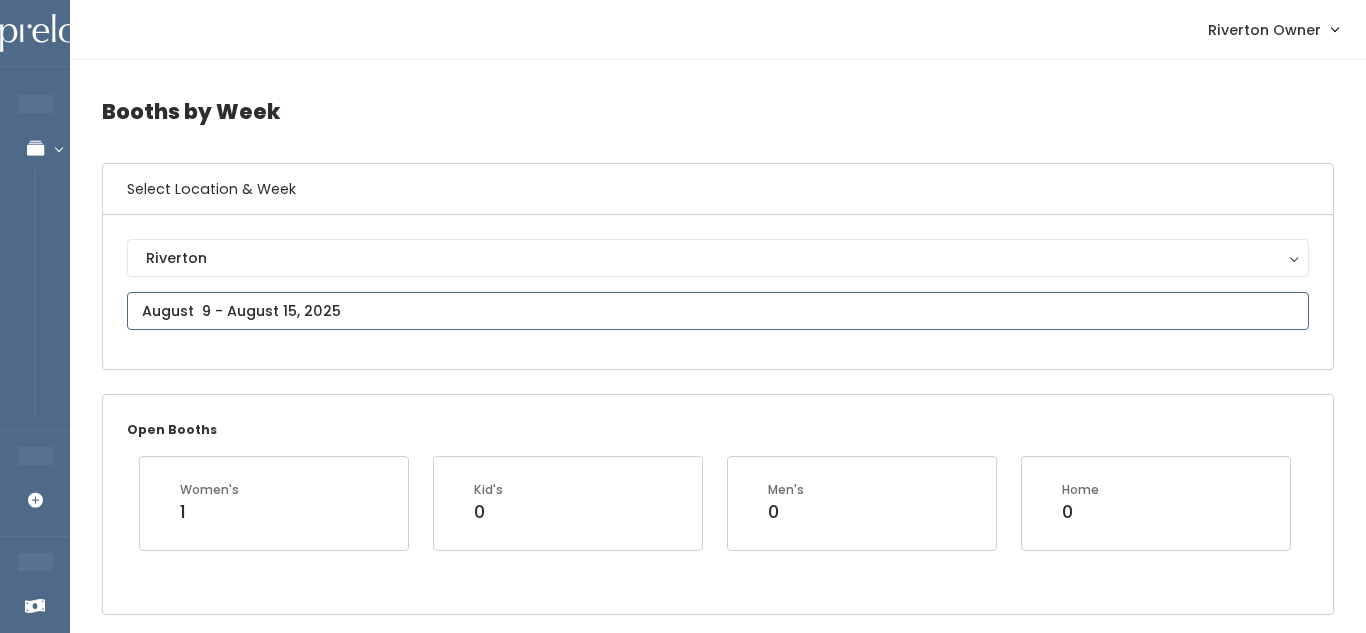 click on "EMPLOYEES
Manage Bookings
Booths by Week
All Bookings
Bookings with Booths
Booth Discounts
Seller Check-in
STORE MANAGER
Add Booking
FRANCHISE OWNER
Venmo Payouts
Booth Sales
Customers" at bounding box center [683, 2496] 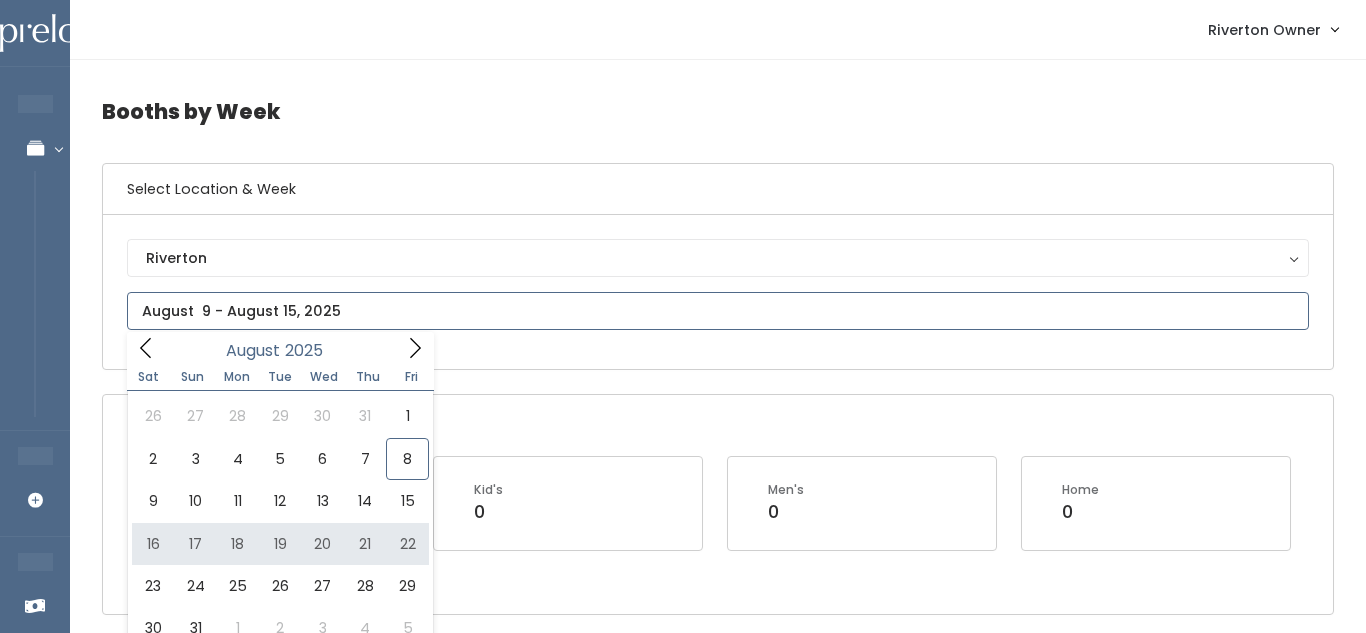 type on "August 16 to August 22" 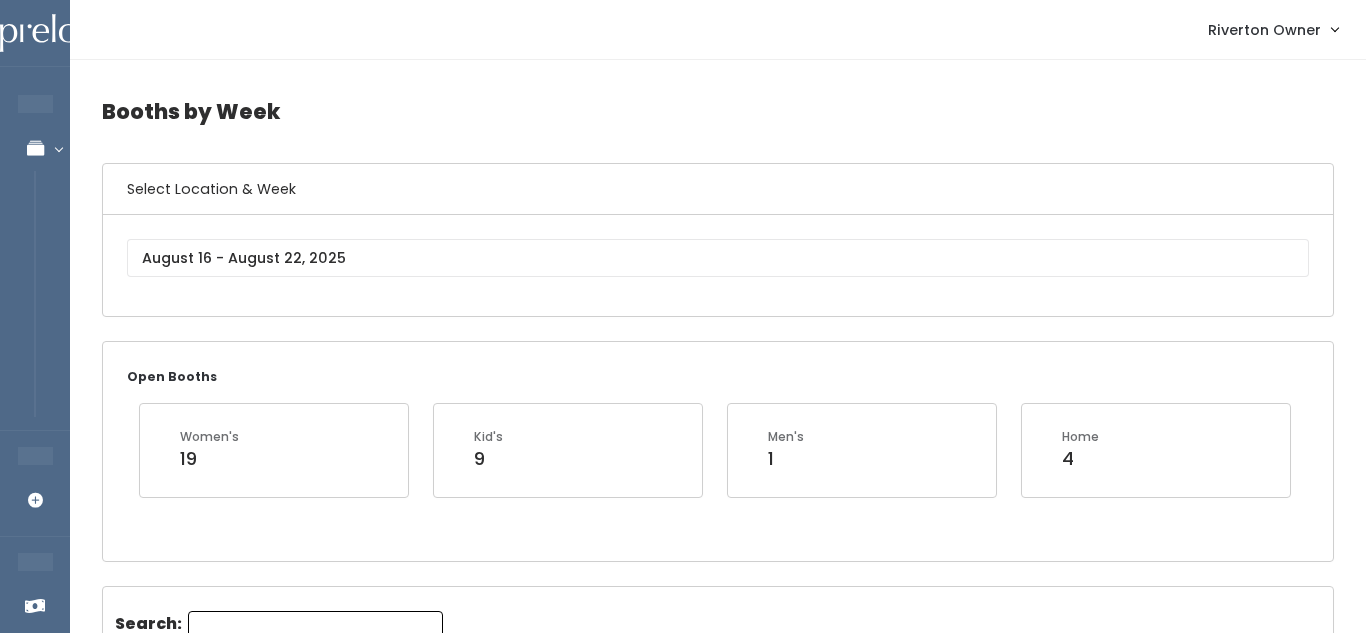 scroll, scrollTop: 738, scrollLeft: 0, axis: vertical 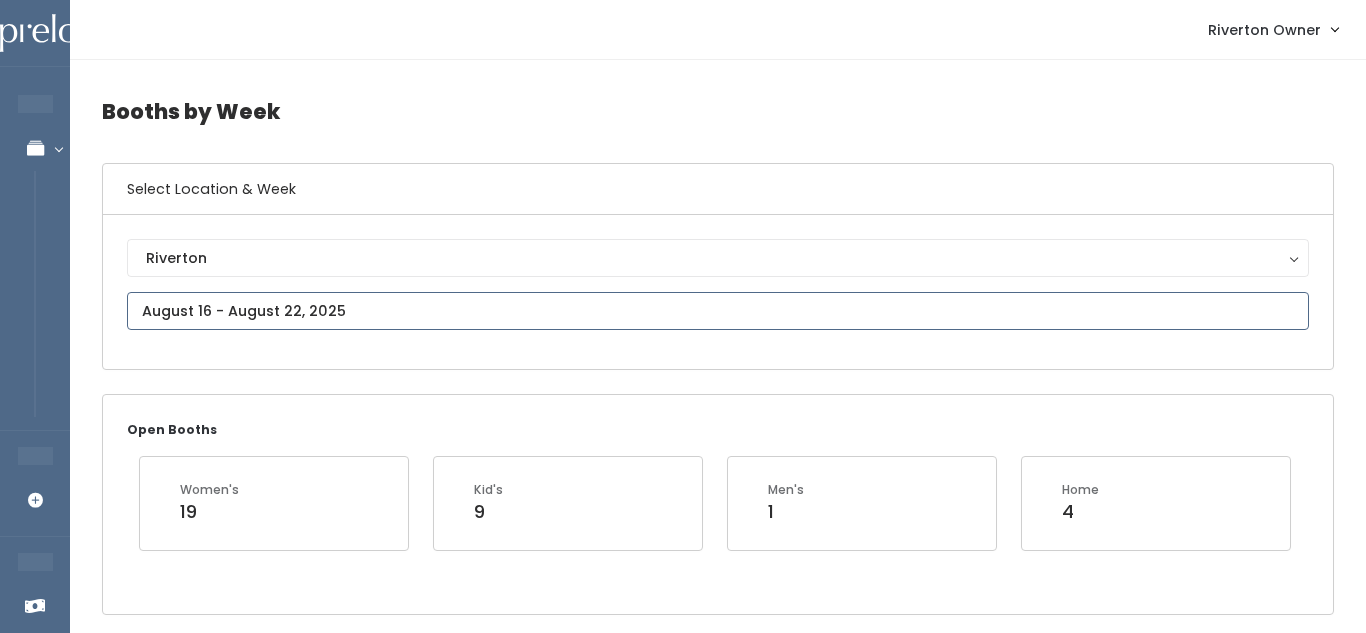 click on "EMPLOYEES
Manage Bookings
Booths by Week
All Bookings
Bookings with Booths
Booth Discounts
Seller Check-in
STORE MANAGER
Add Booking
FRANCHISE OWNER
Venmo Payouts
Booth Sales
Customers" at bounding box center [683, 2159] 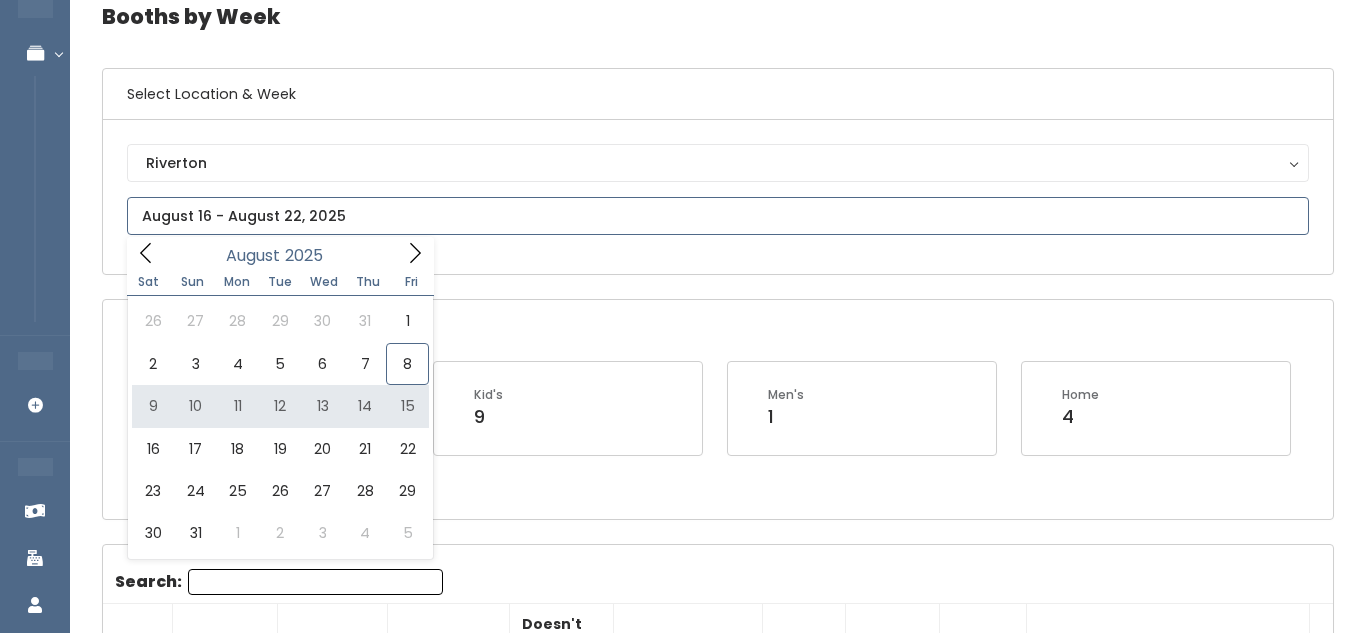 scroll, scrollTop: 97, scrollLeft: 0, axis: vertical 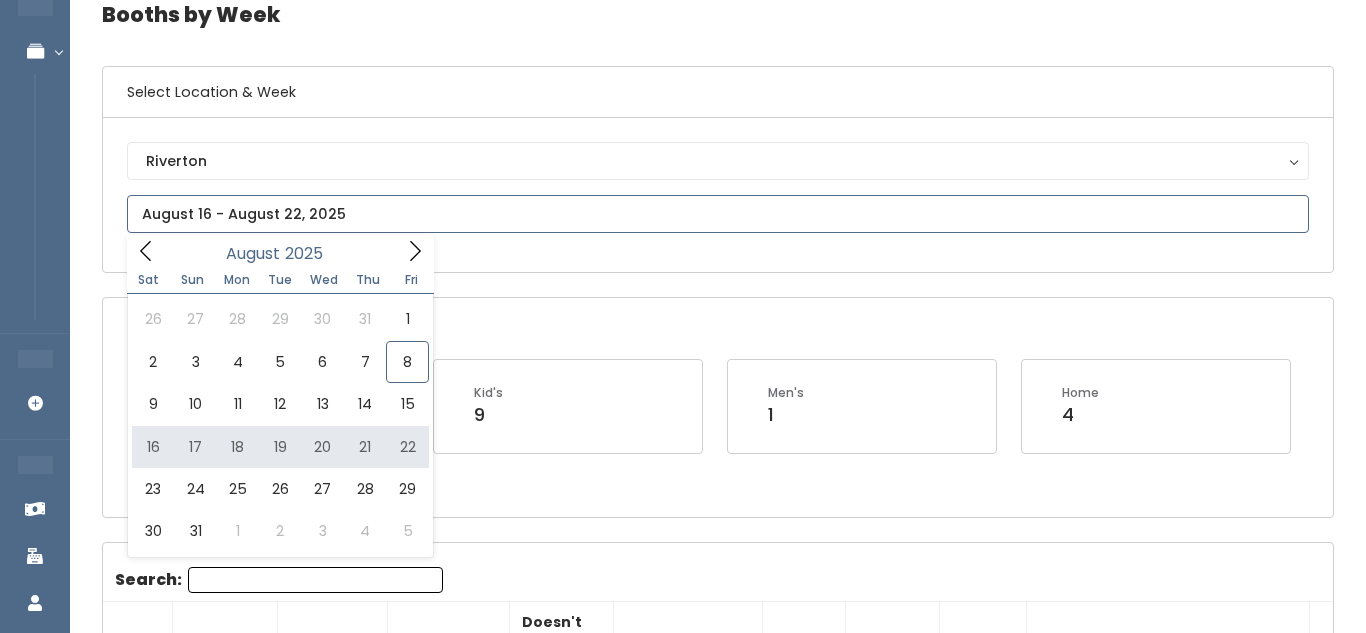 type on "August 16 to August 22" 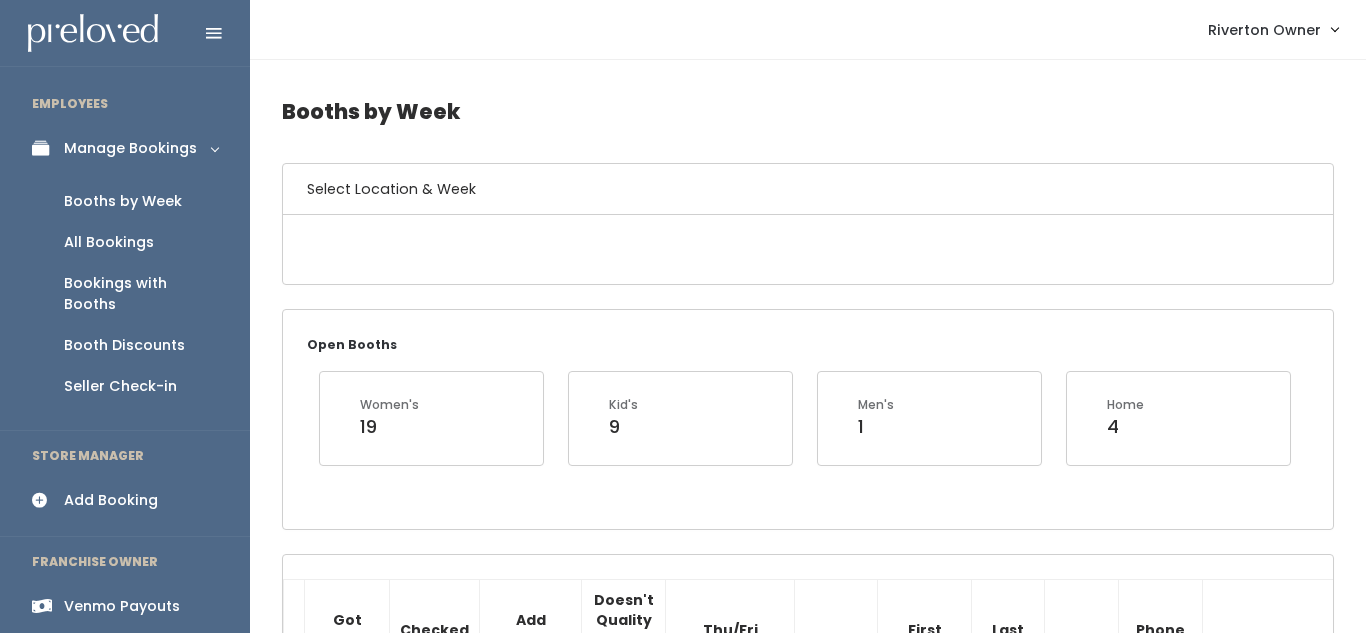 scroll, scrollTop: 0, scrollLeft: 0, axis: both 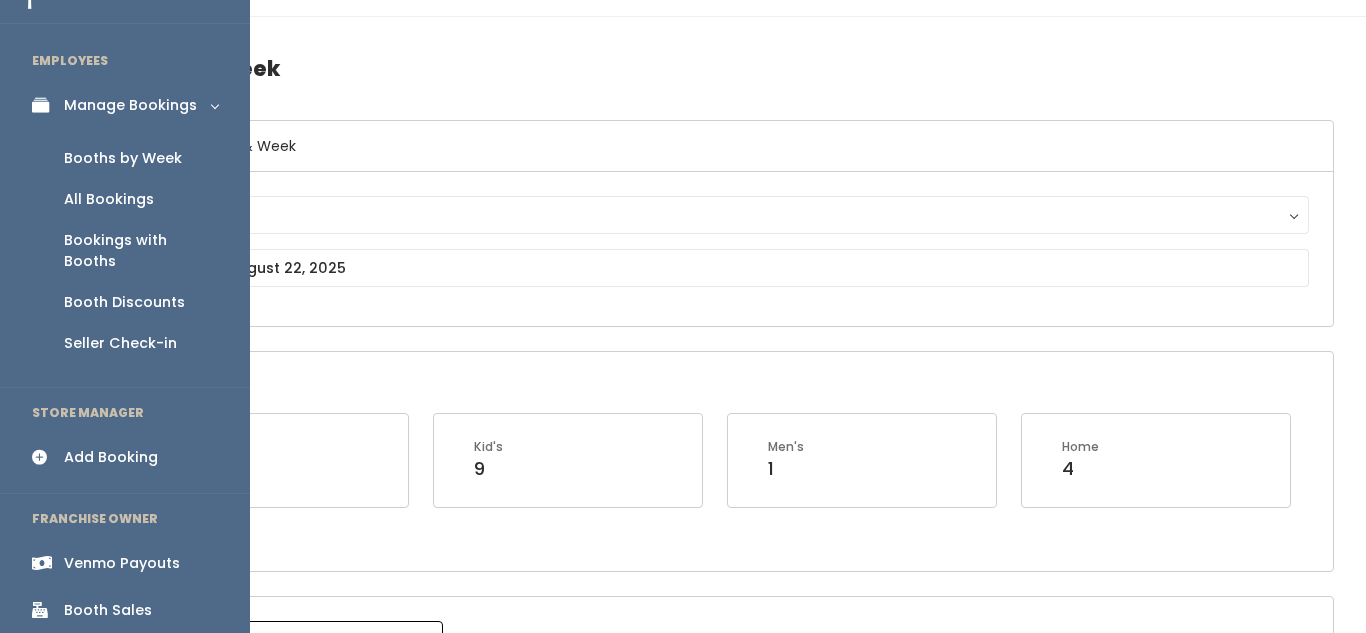 click at bounding box center (46, 457) 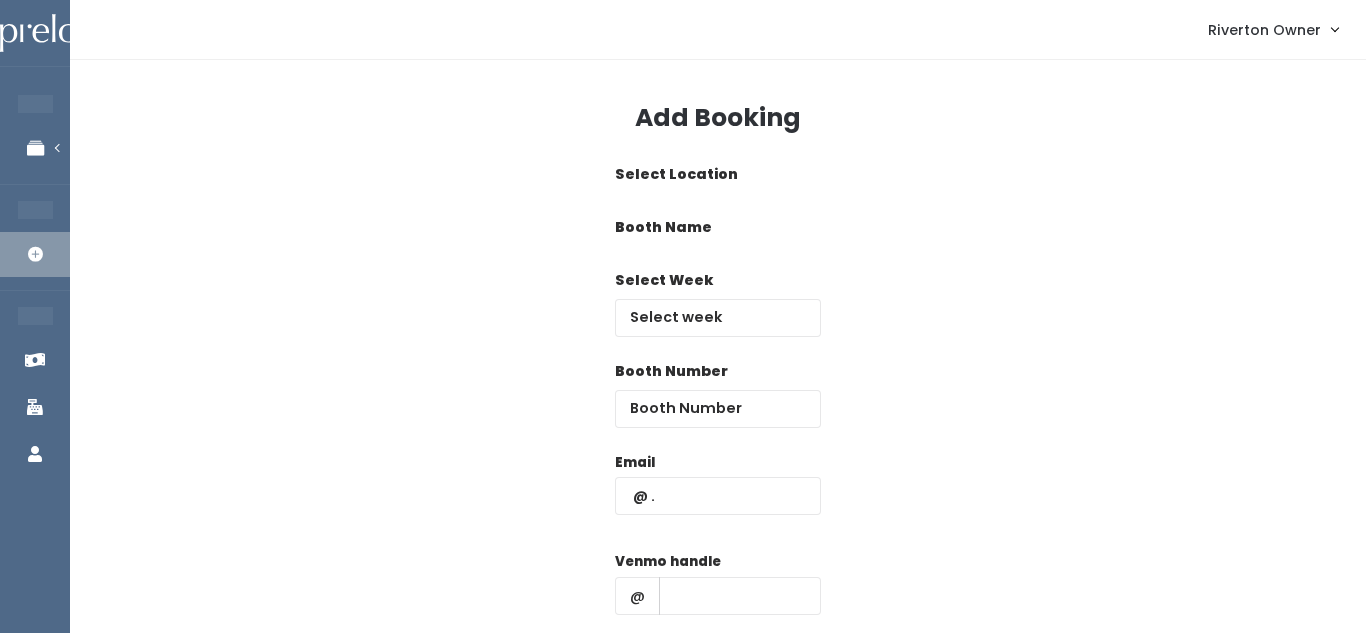 scroll, scrollTop: 0, scrollLeft: 0, axis: both 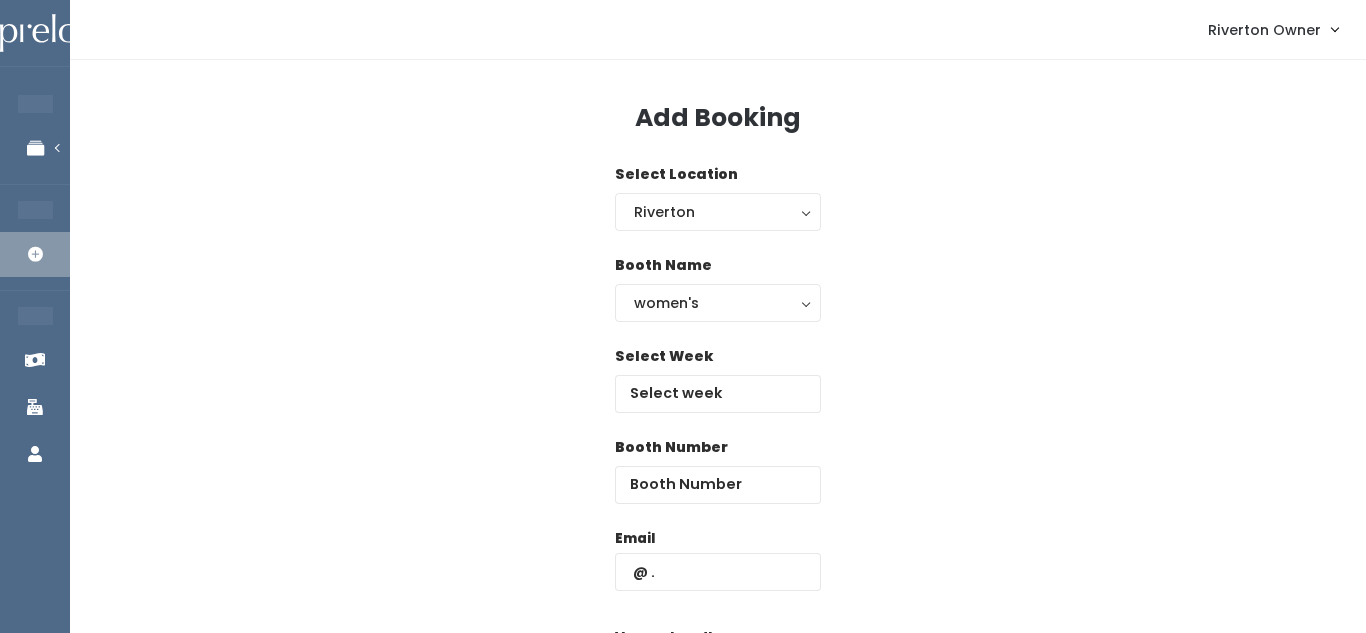 click on "Riverton Owner" at bounding box center (1264, 30) 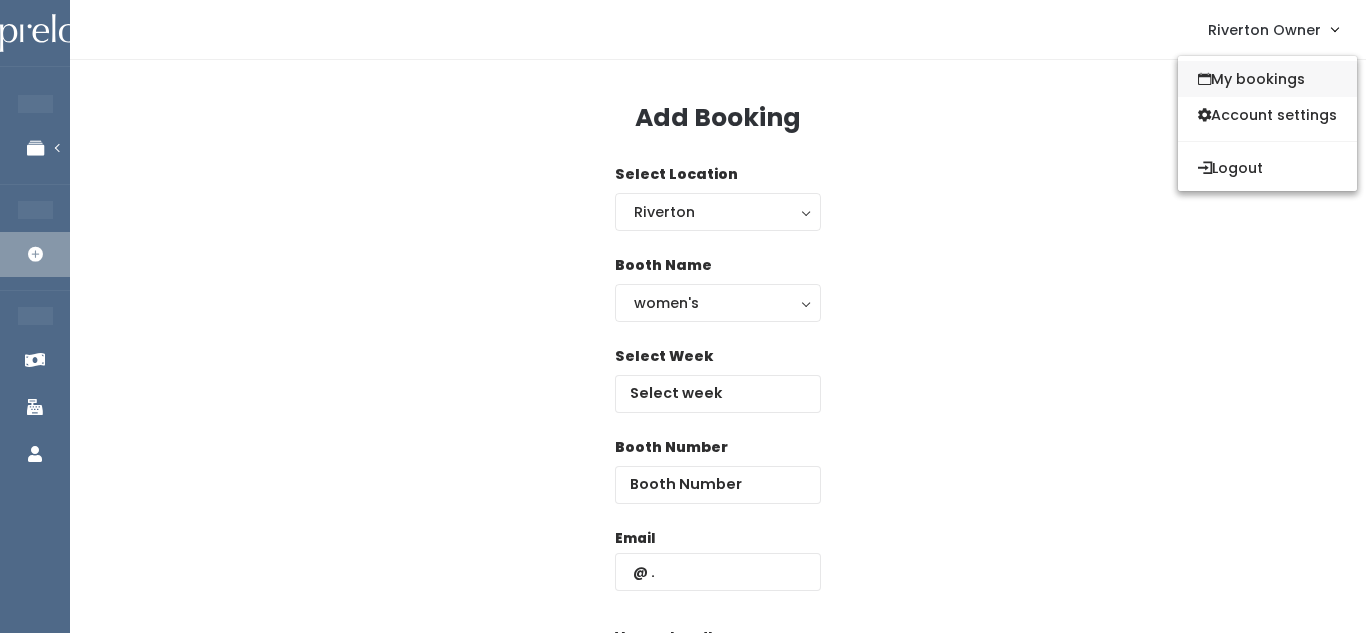 click on "My bookings" at bounding box center [1267, 79] 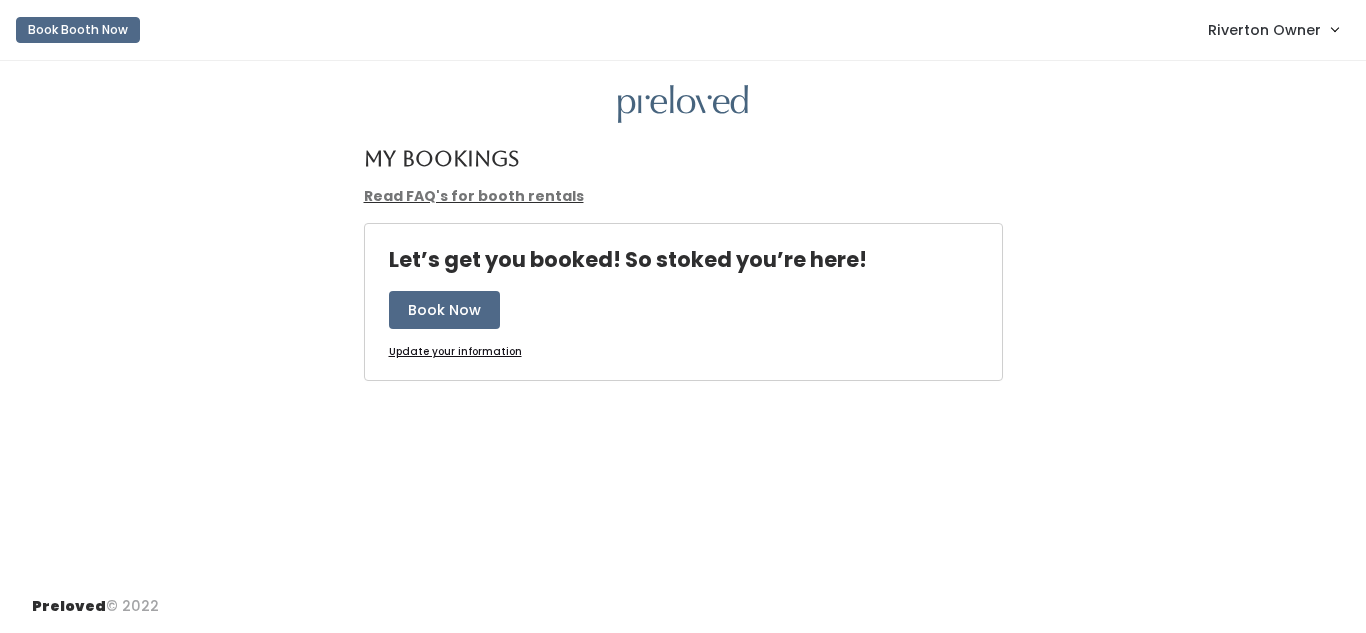 scroll, scrollTop: 0, scrollLeft: 0, axis: both 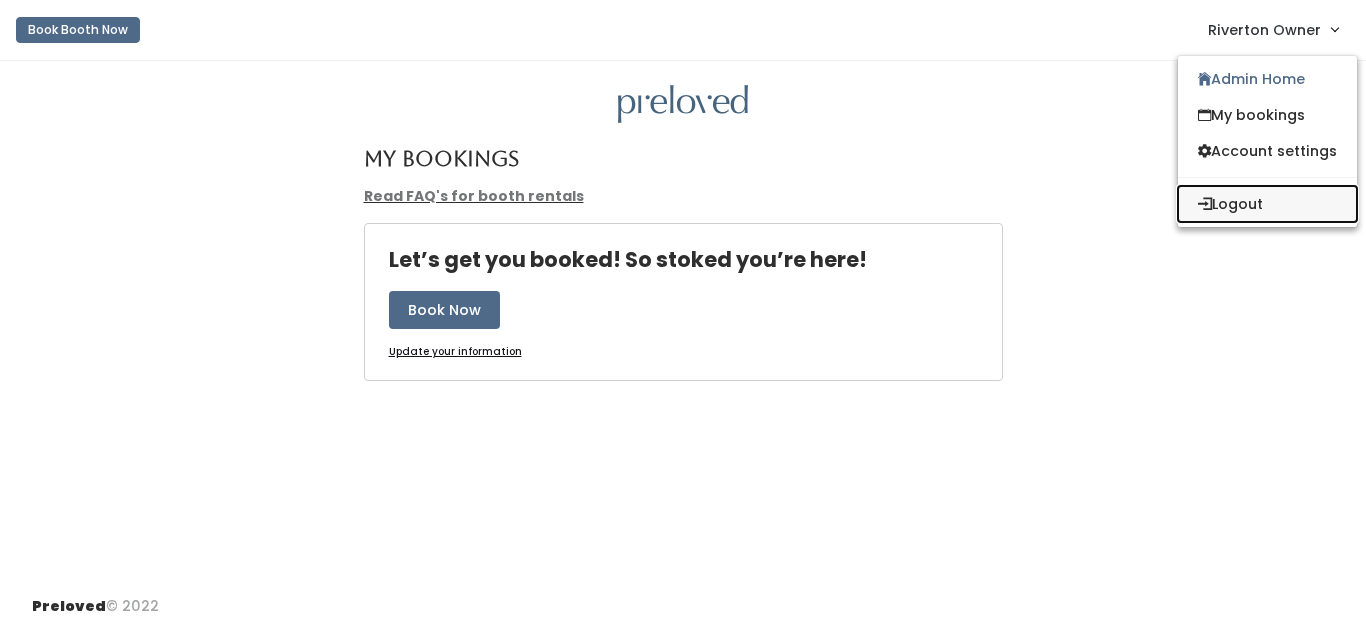 click on "Logout" at bounding box center (1267, 204) 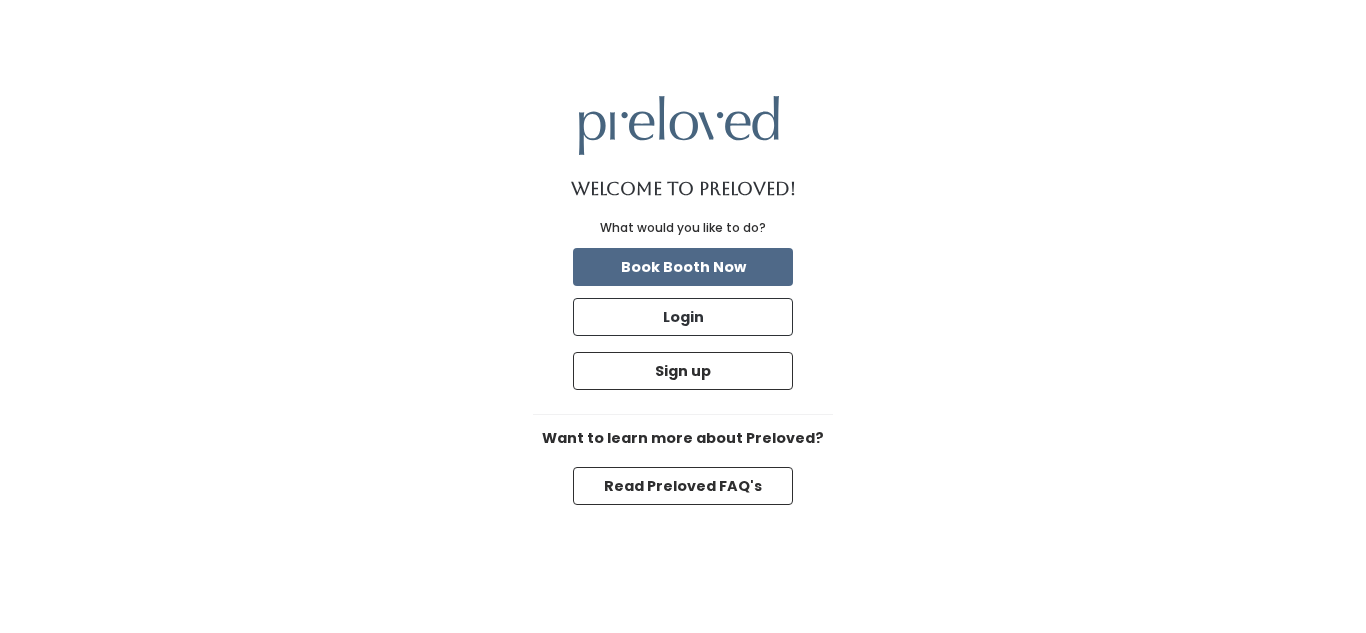 scroll, scrollTop: 0, scrollLeft: 0, axis: both 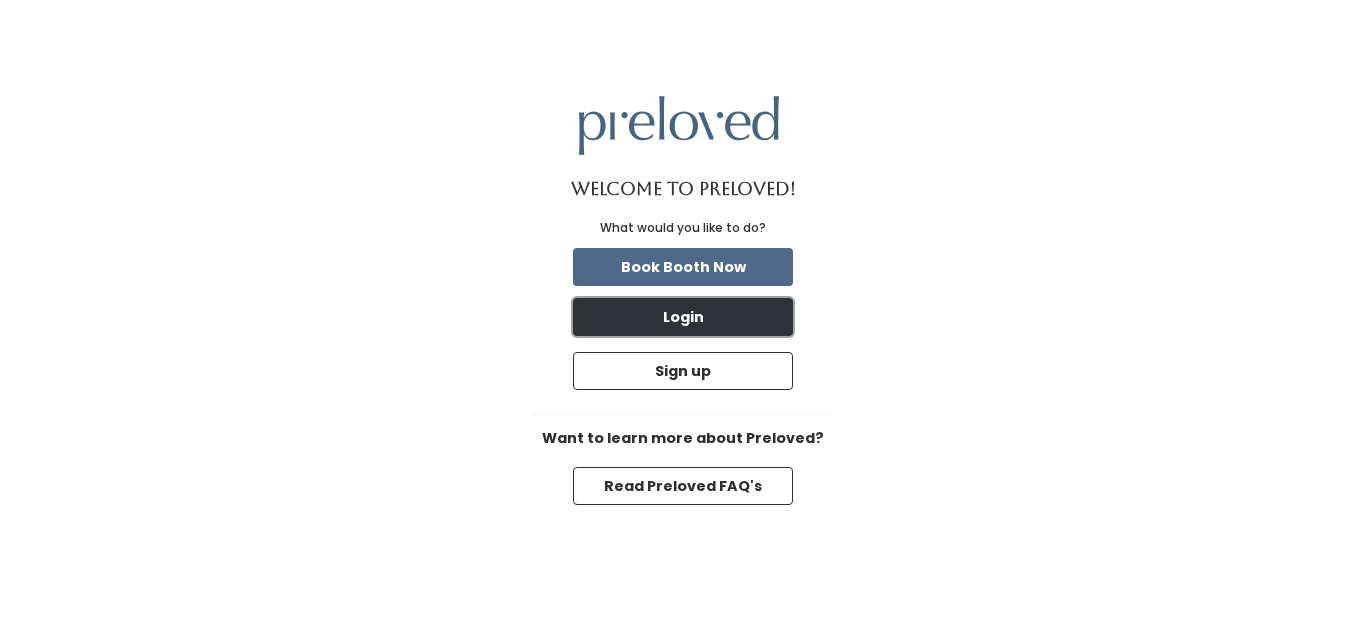 click on "Login" at bounding box center (683, 317) 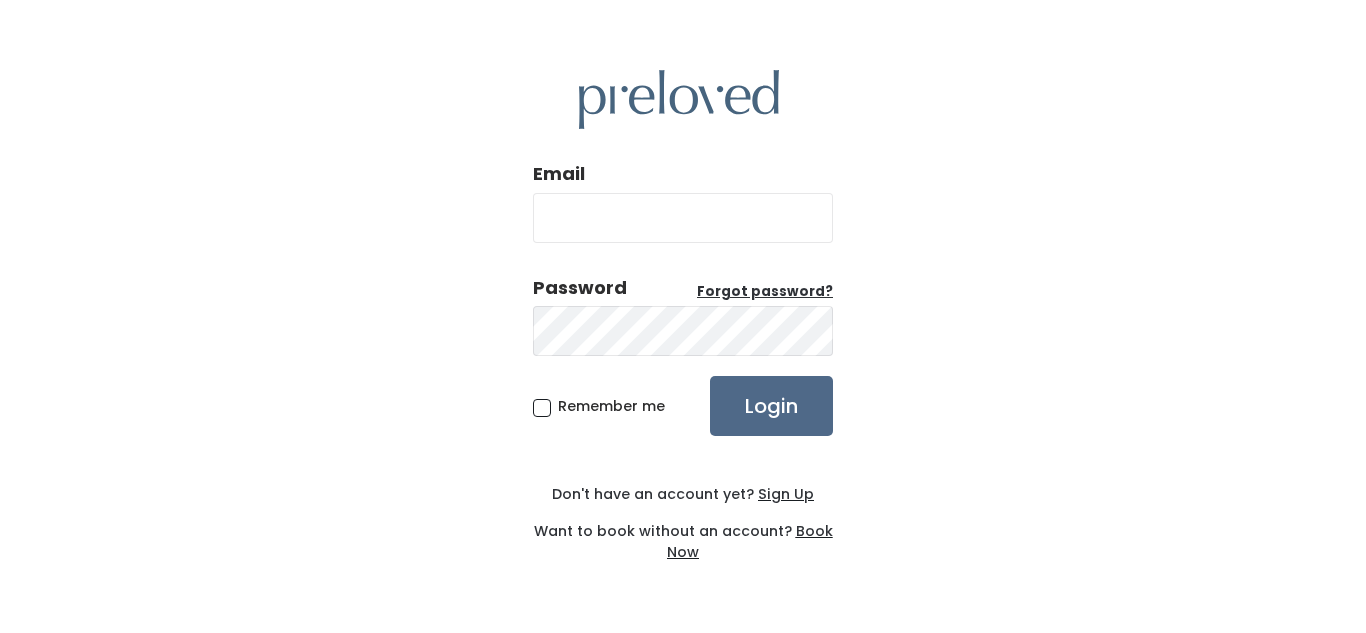 scroll, scrollTop: 0, scrollLeft: 0, axis: both 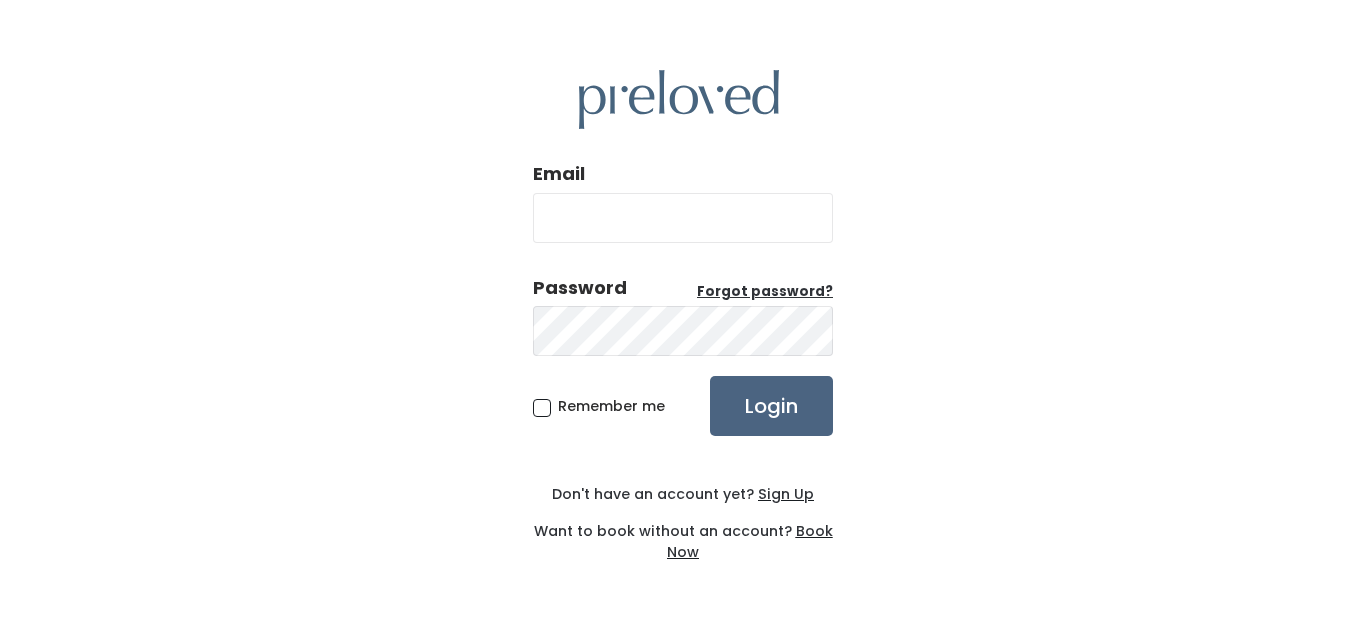 type on "riverton@preloved.love" 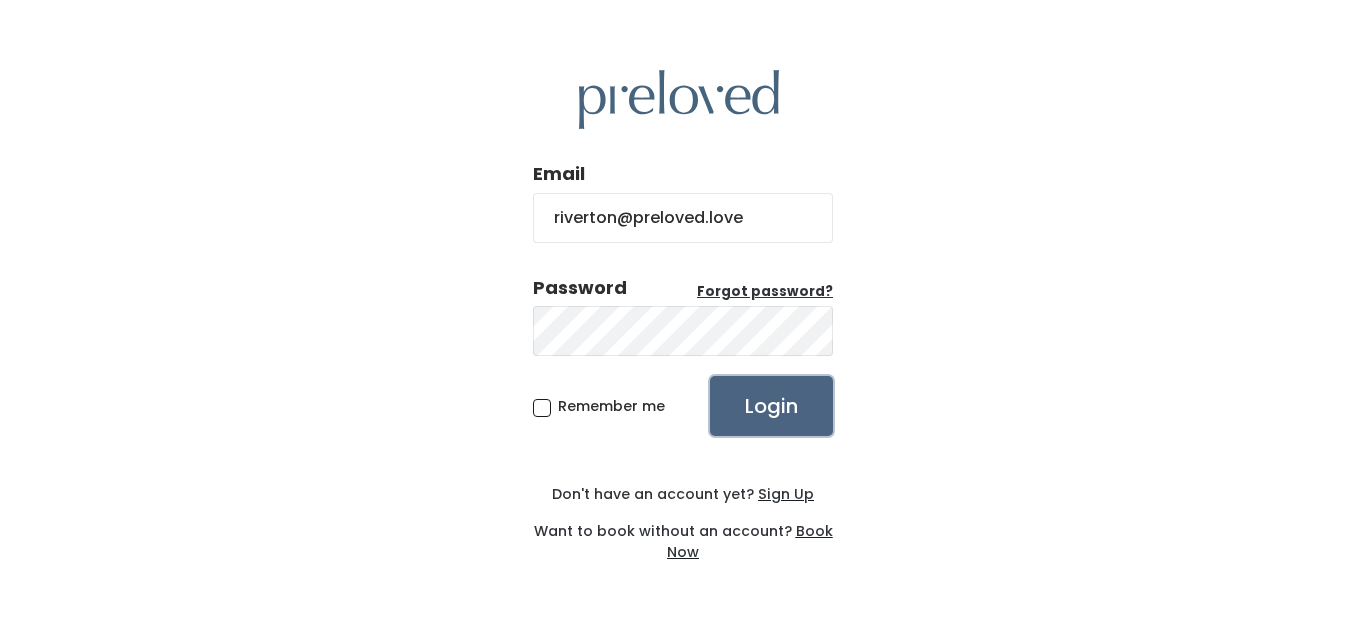 click on "Login" at bounding box center (771, 406) 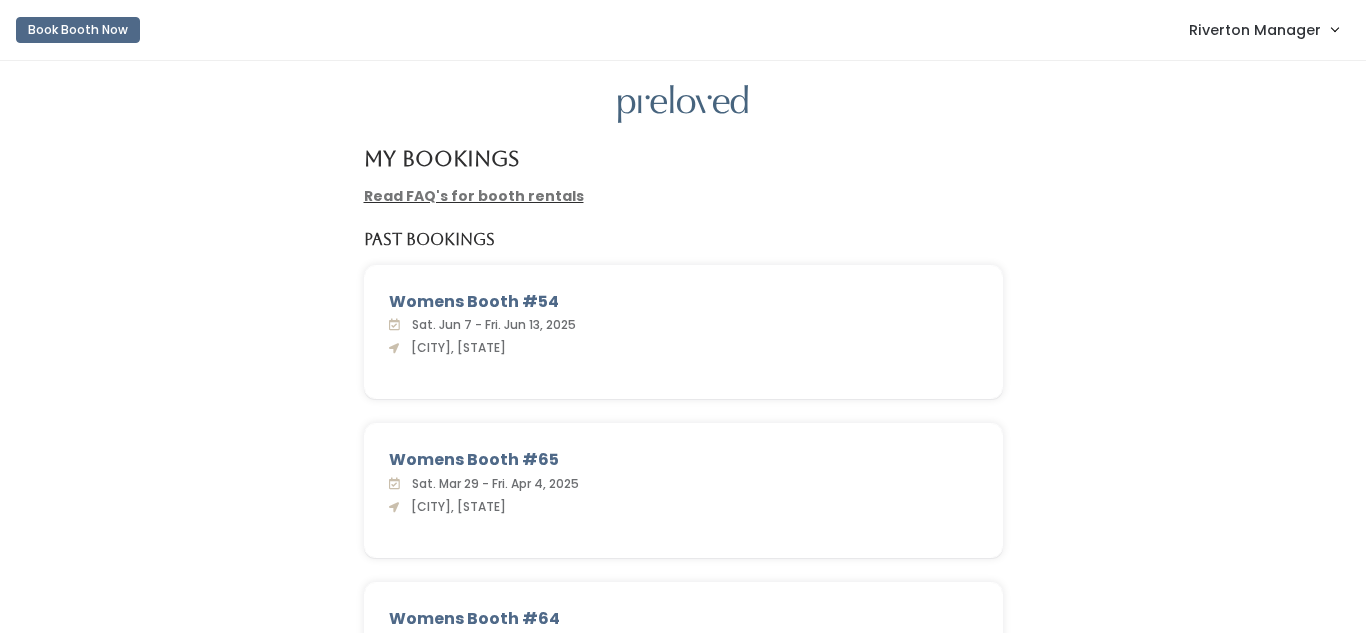 scroll, scrollTop: 0, scrollLeft: 0, axis: both 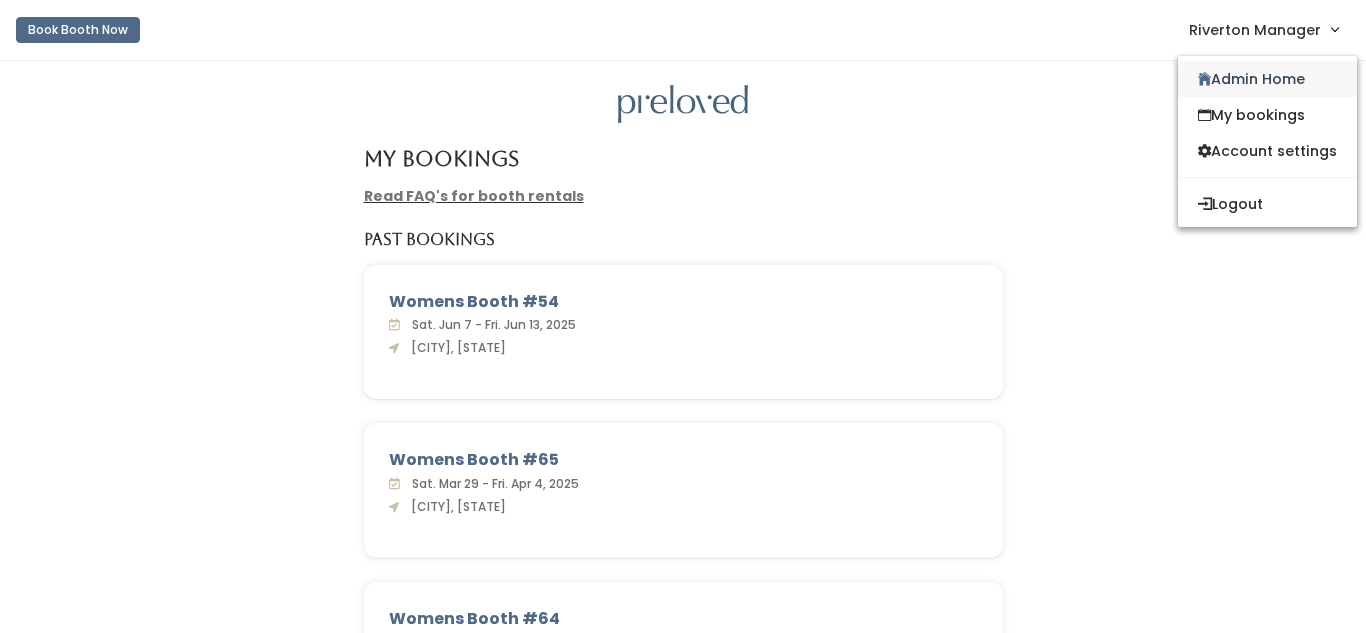 click on "Admin Home" at bounding box center (1267, 79) 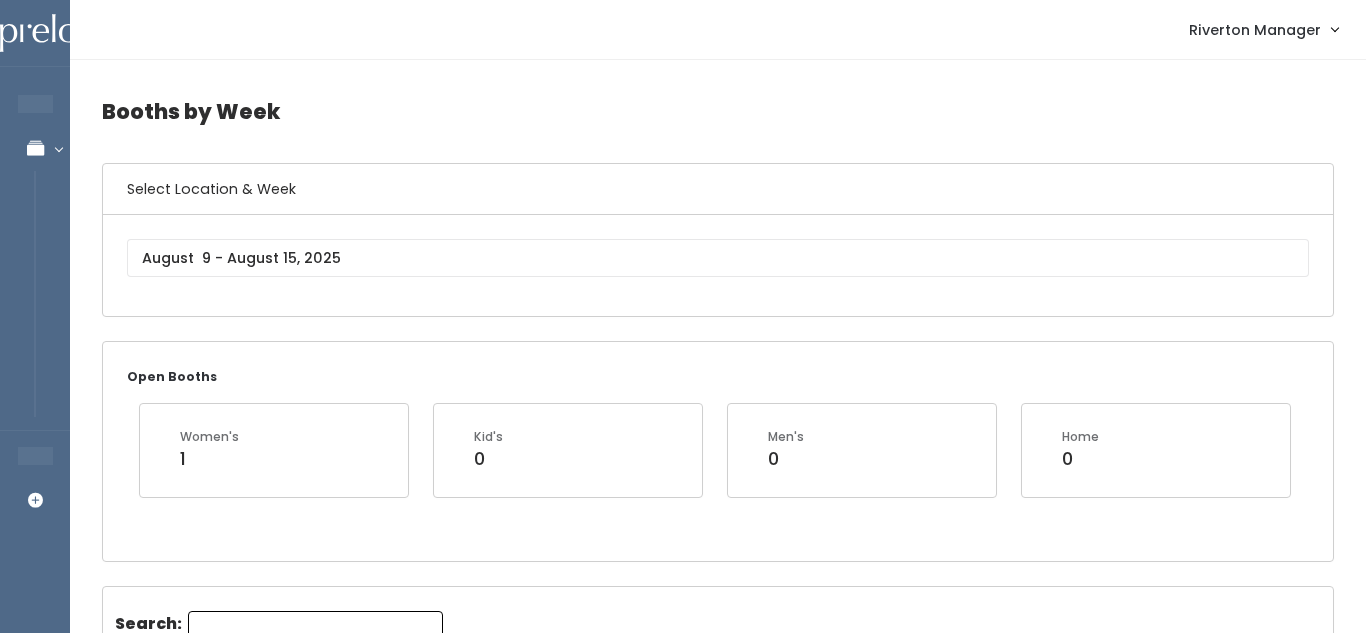 scroll, scrollTop: 0, scrollLeft: 0, axis: both 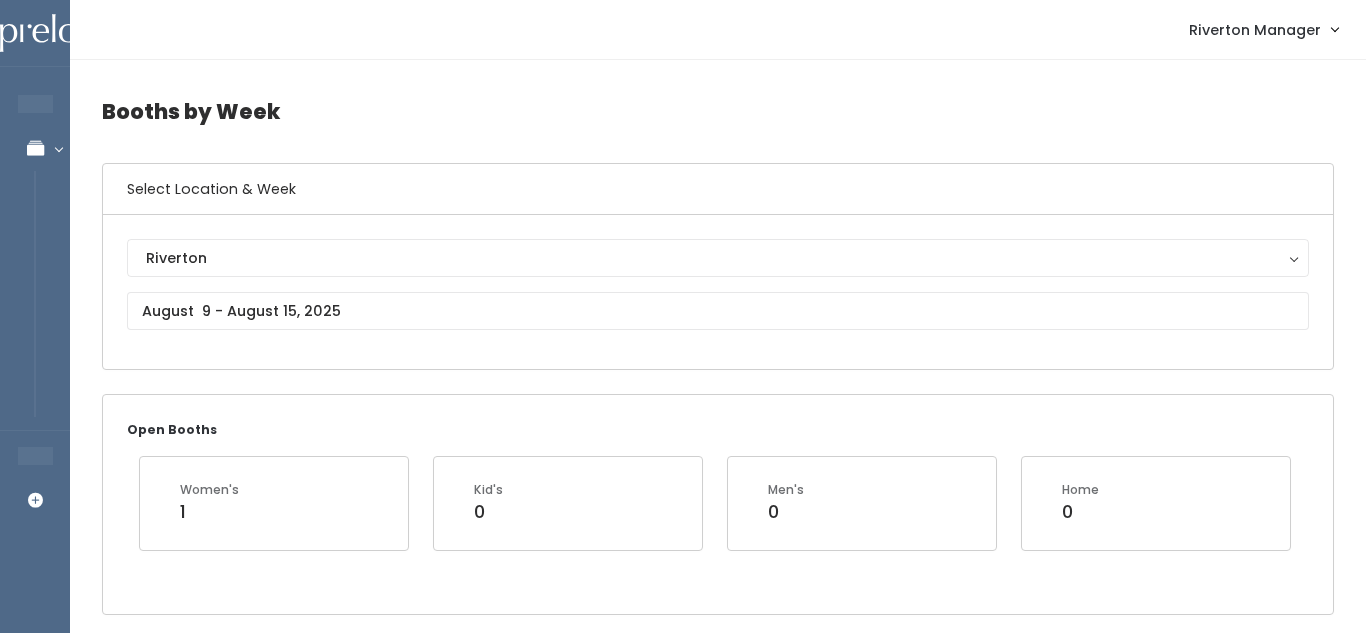 click at bounding box center [35, 500] 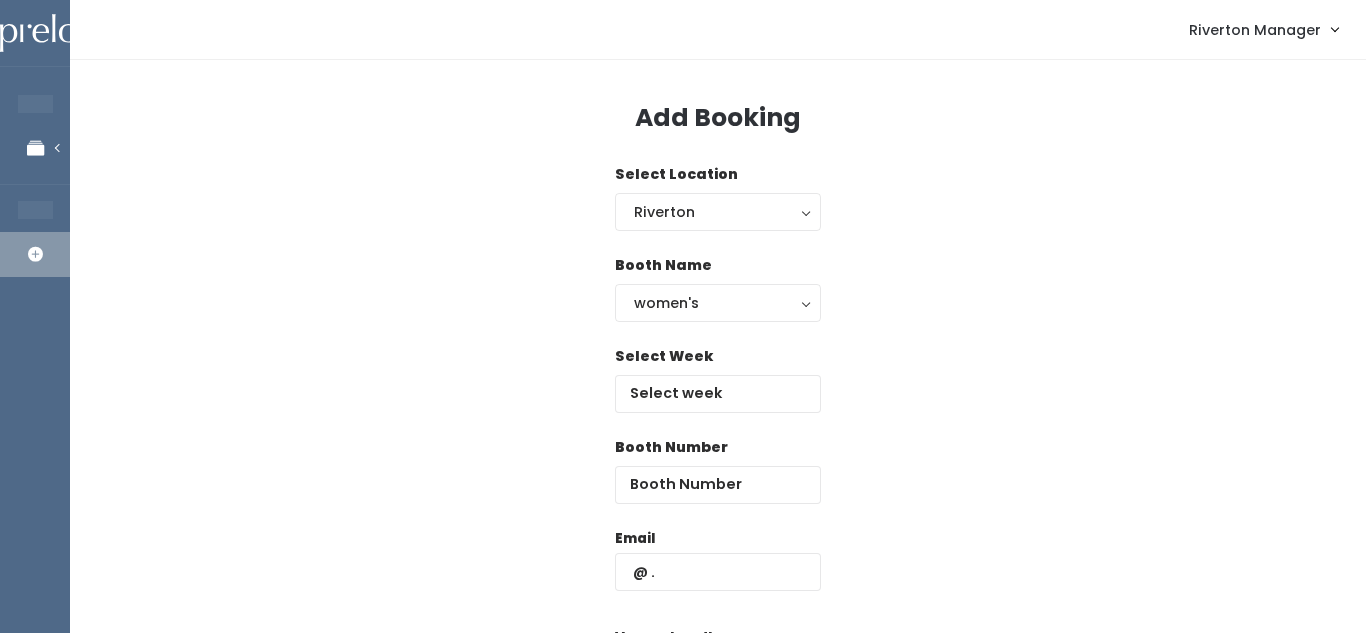 scroll, scrollTop: 0, scrollLeft: 0, axis: both 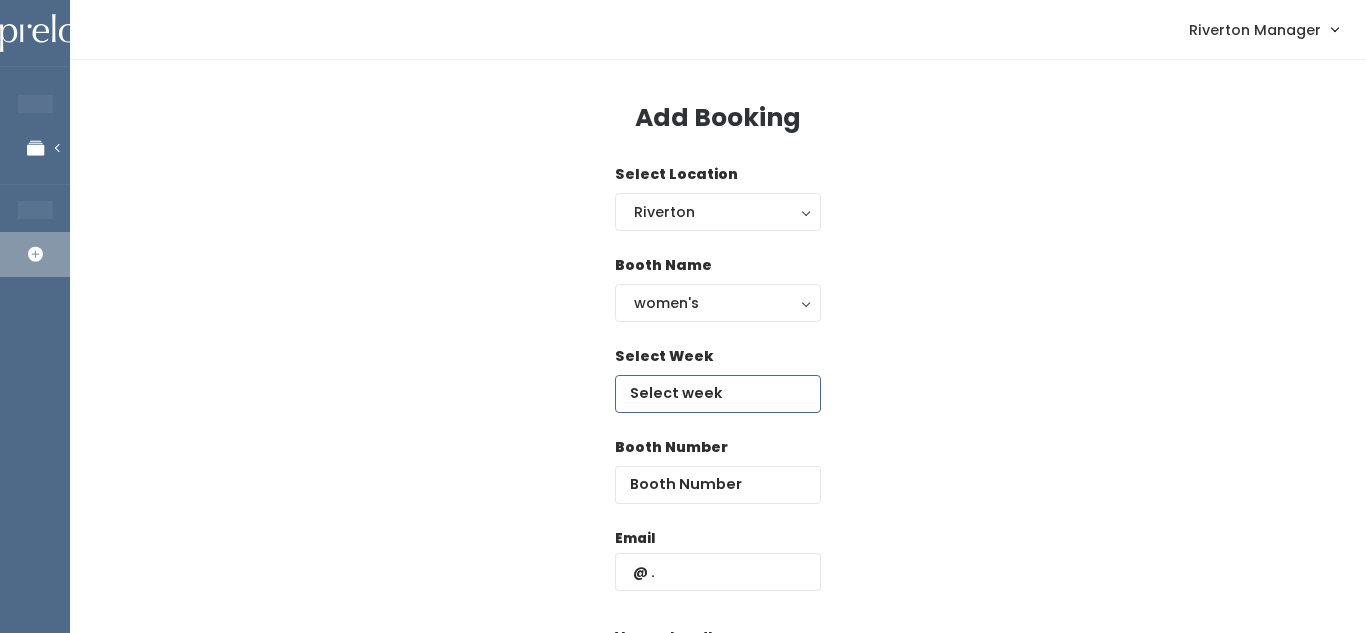 click at bounding box center (718, 394) 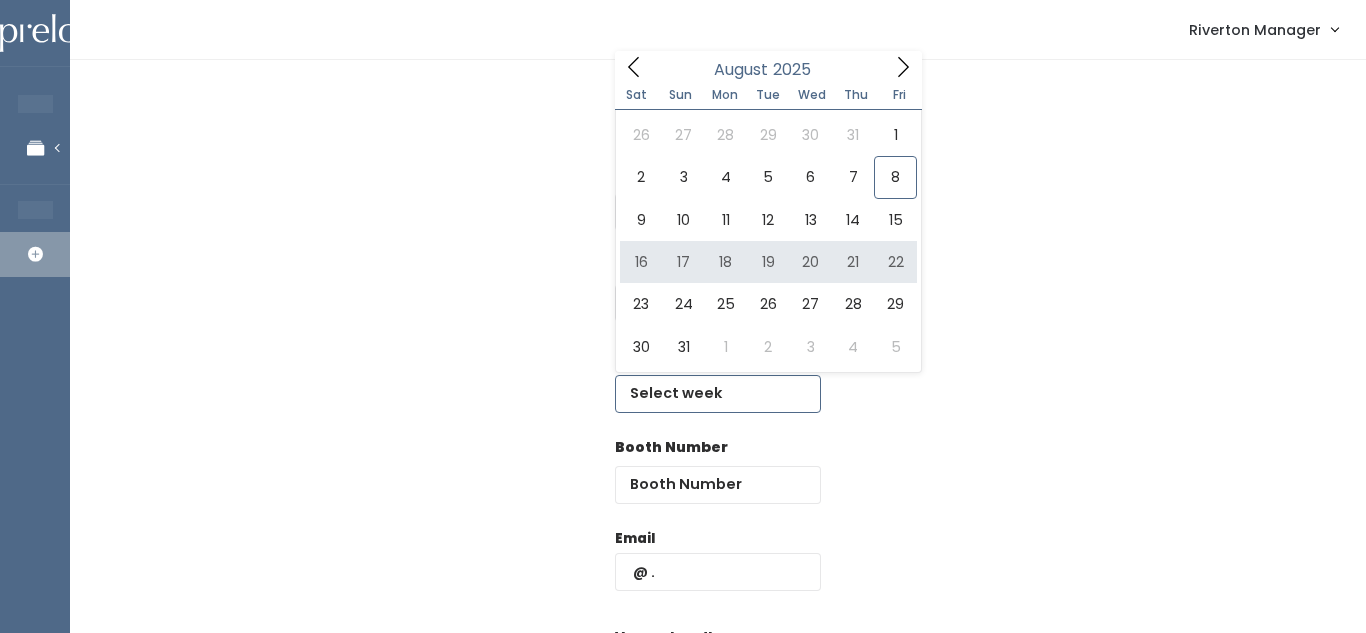 type on "August 16 to August 22" 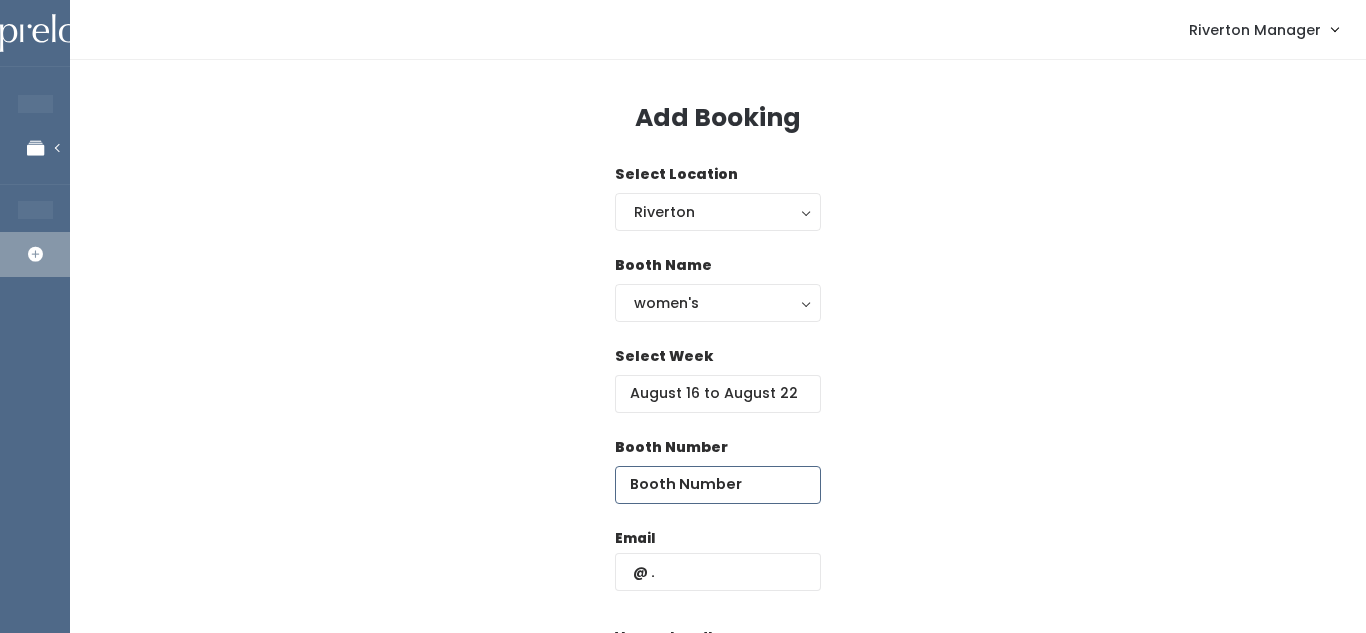 click at bounding box center (718, 485) 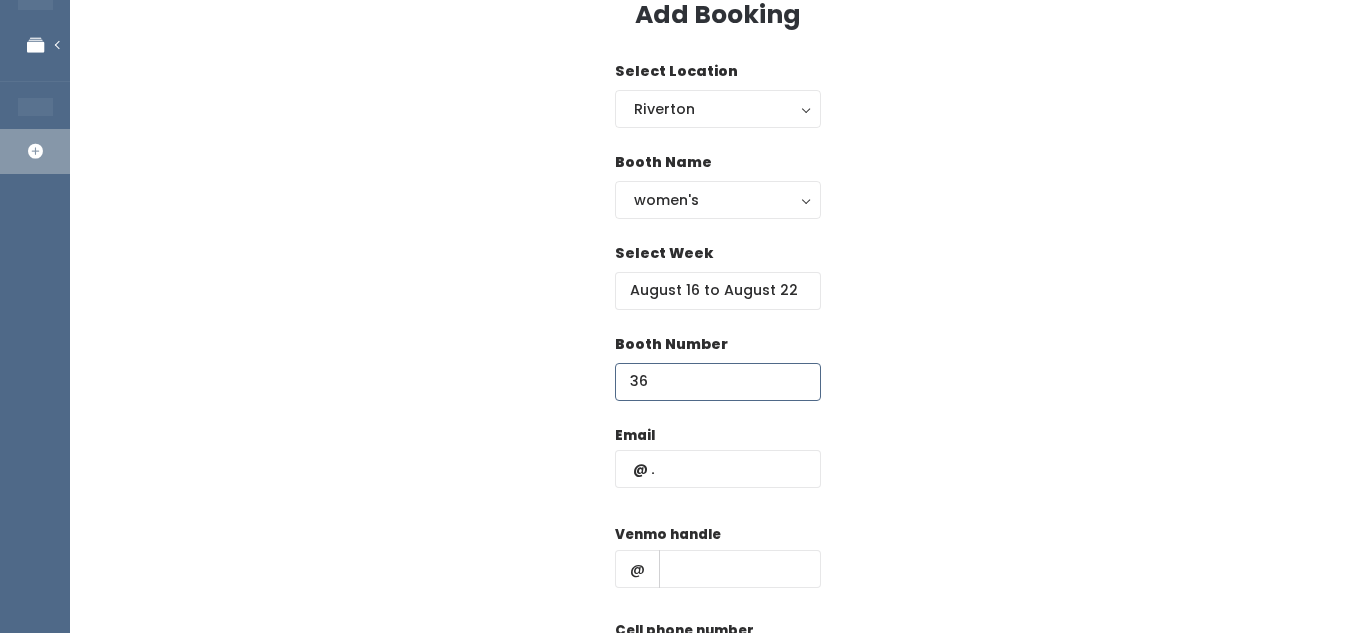 scroll, scrollTop: 106, scrollLeft: 0, axis: vertical 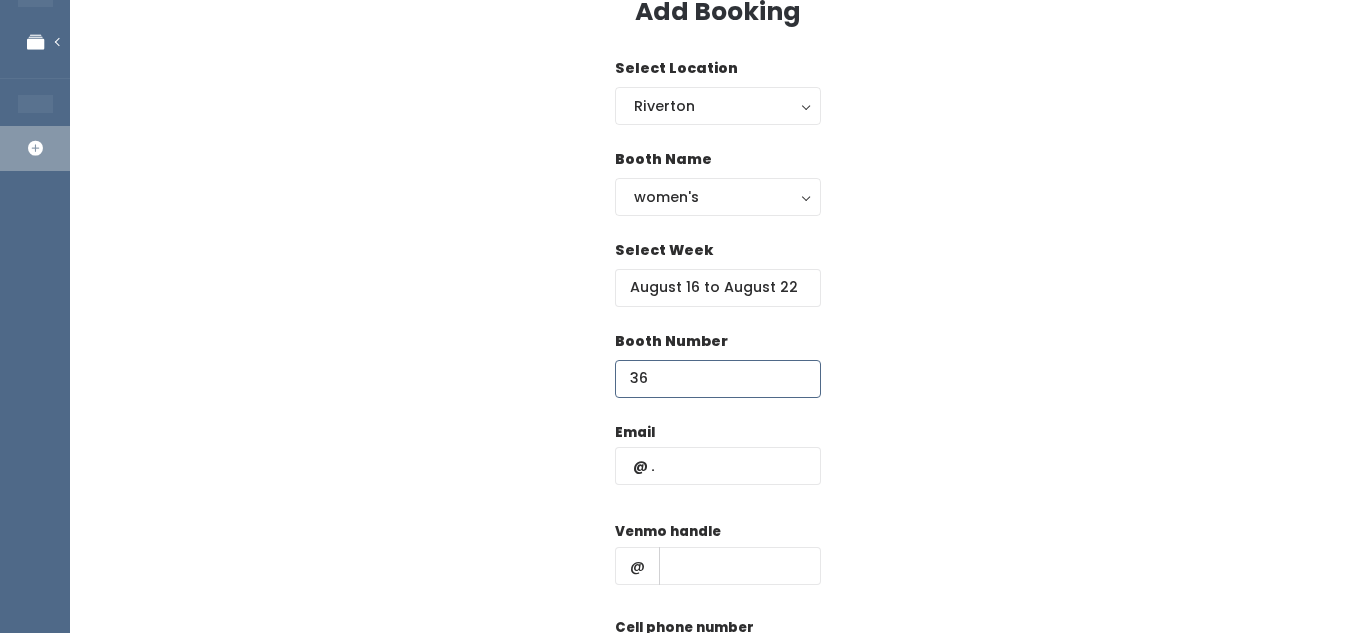 type on "36" 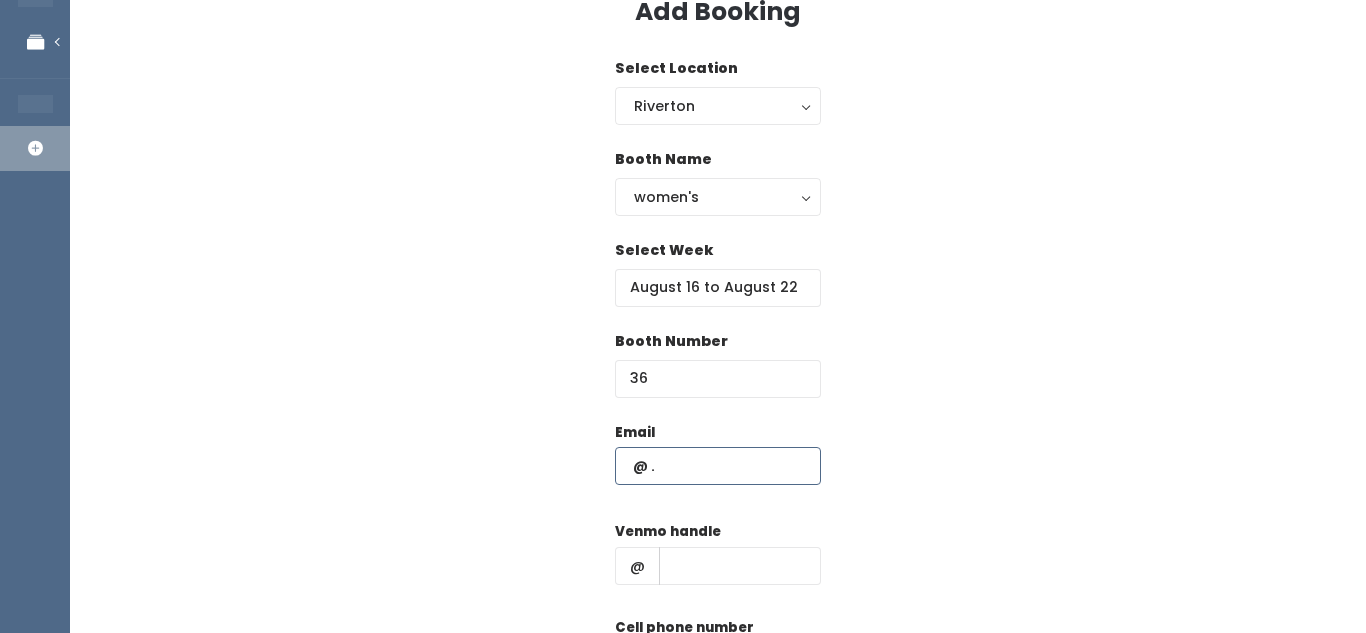 click at bounding box center [718, 466] 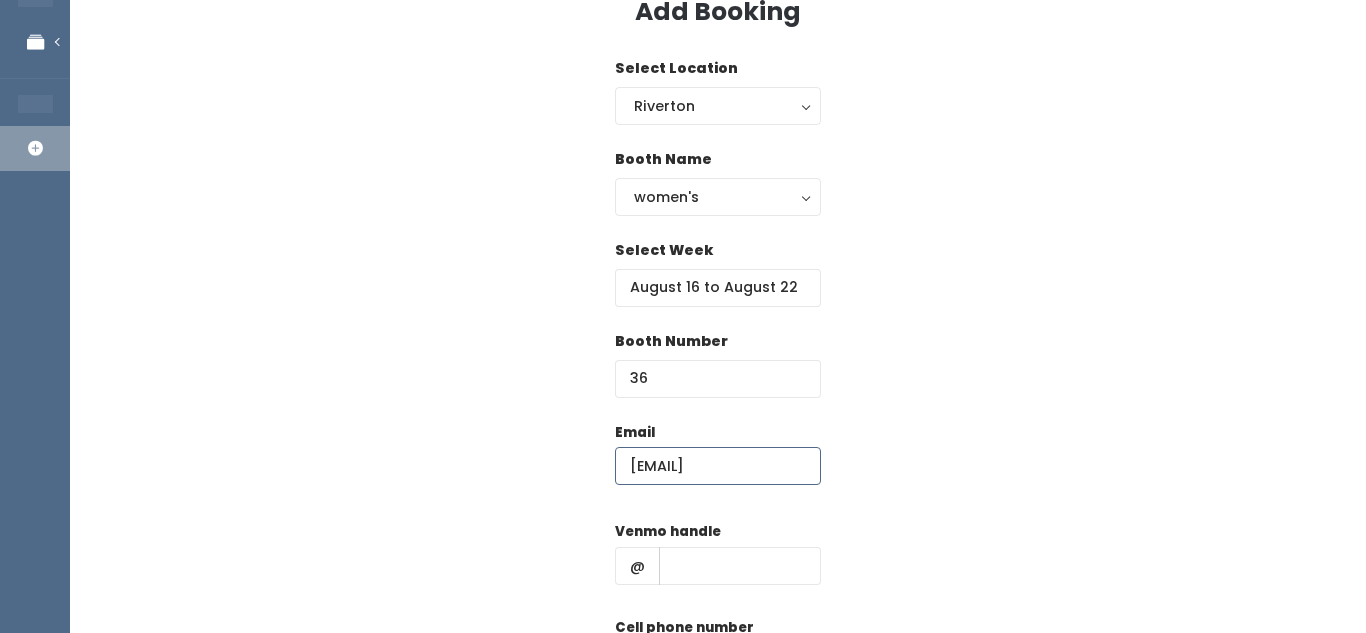 scroll, scrollTop: 0, scrollLeft: 10, axis: horizontal 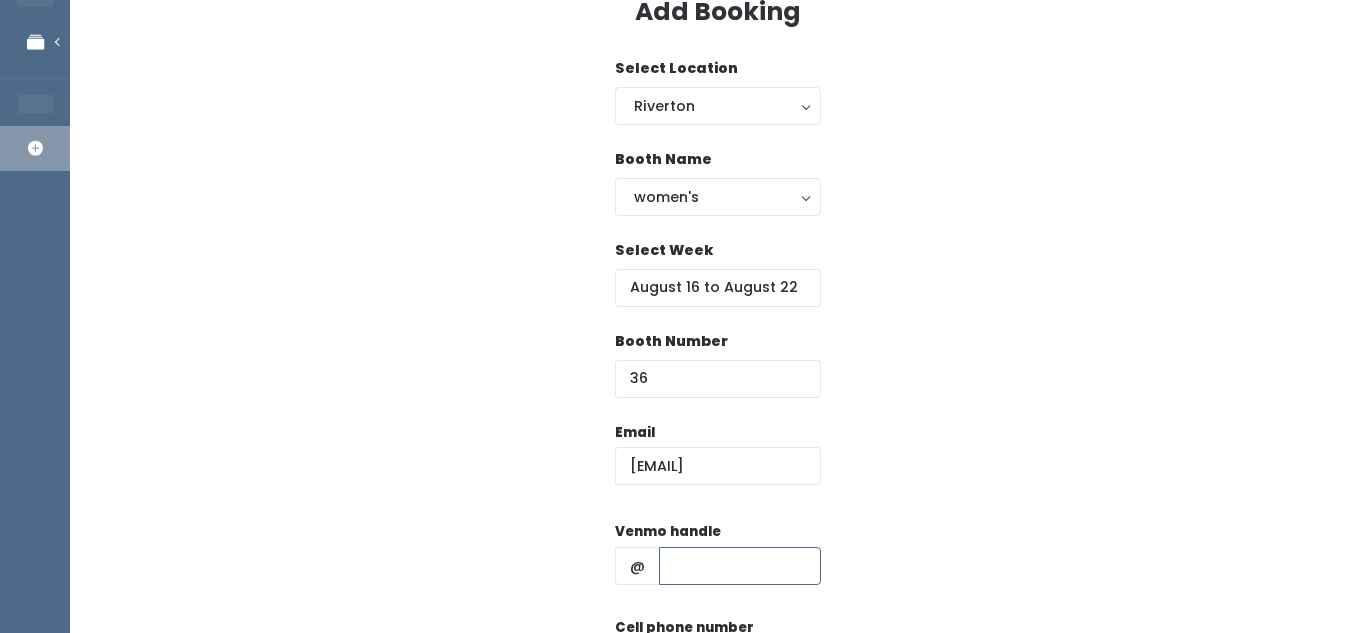 click at bounding box center [740, 566] 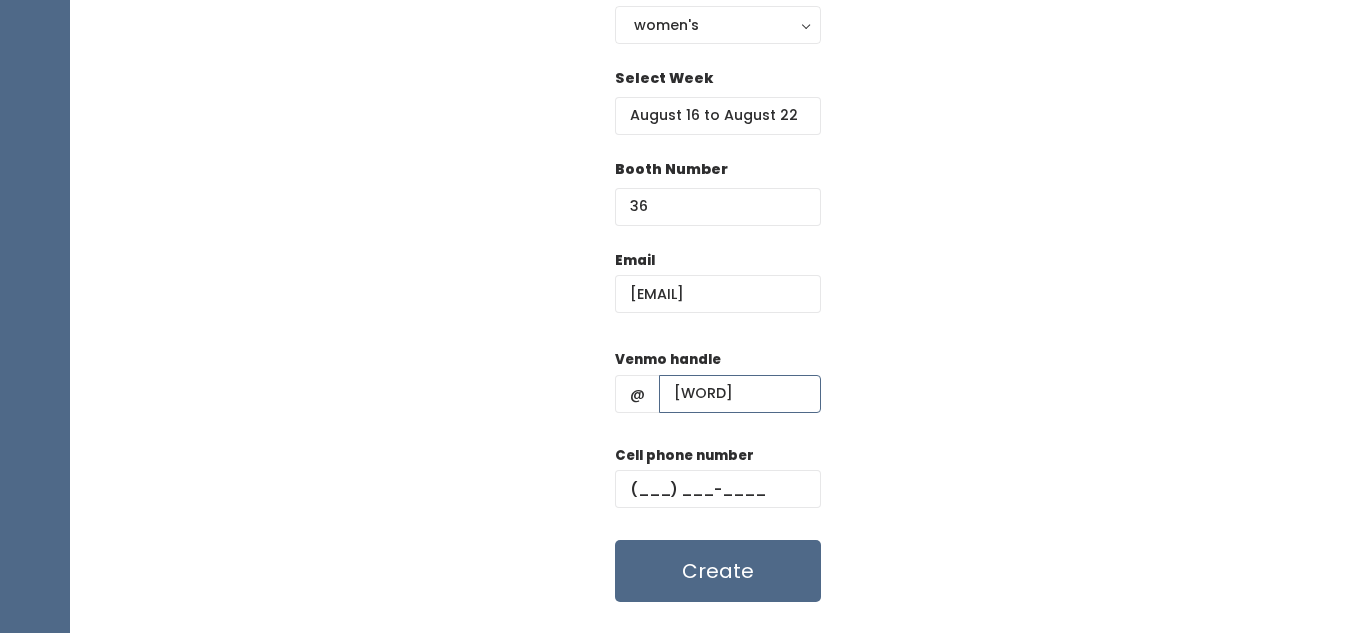 scroll, scrollTop: 284, scrollLeft: 0, axis: vertical 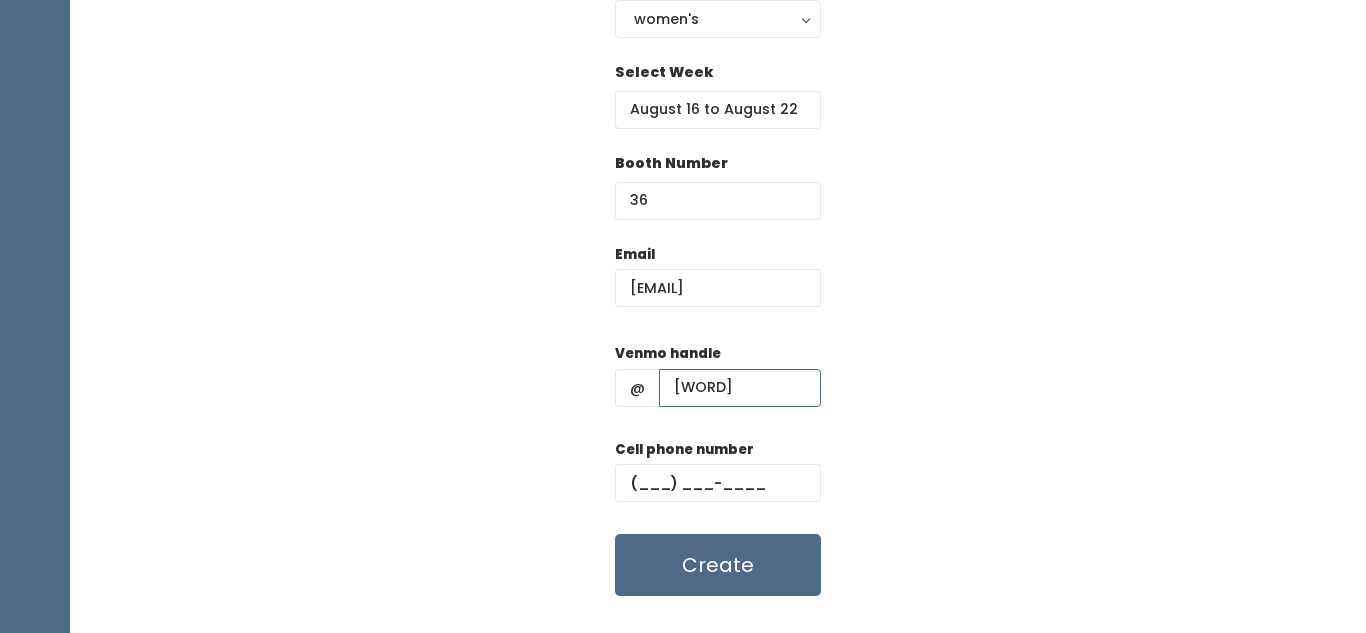 type on "hjk" 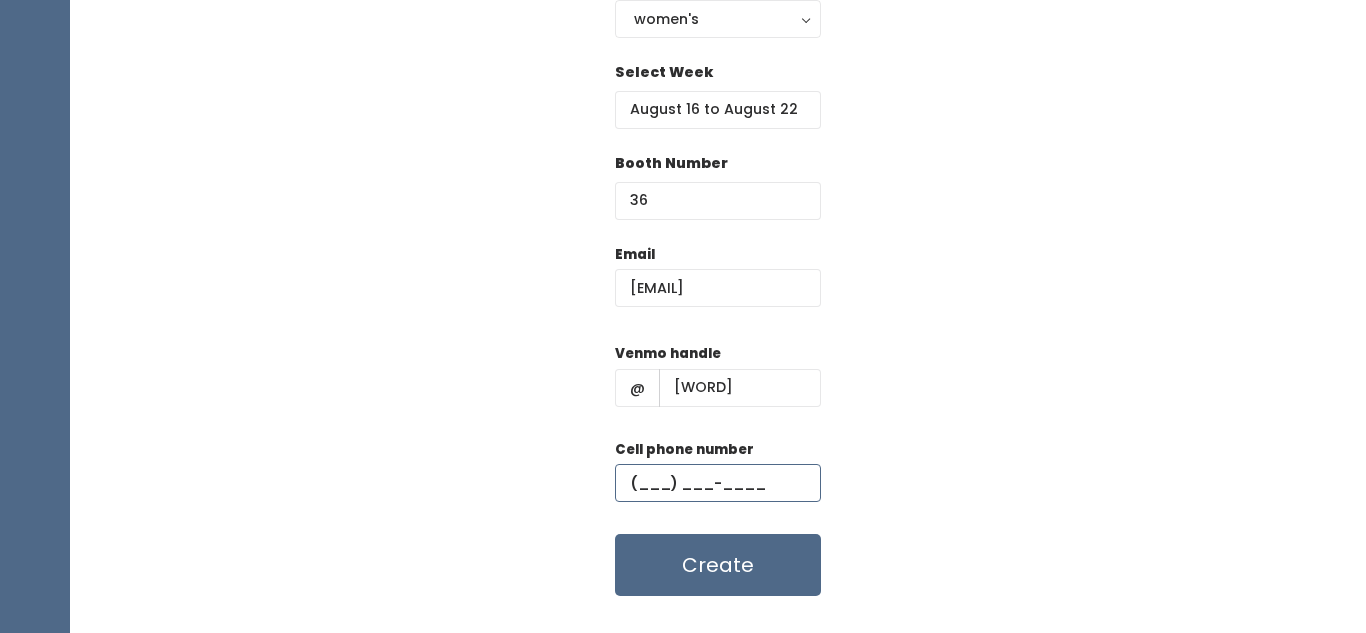 click at bounding box center [718, 483] 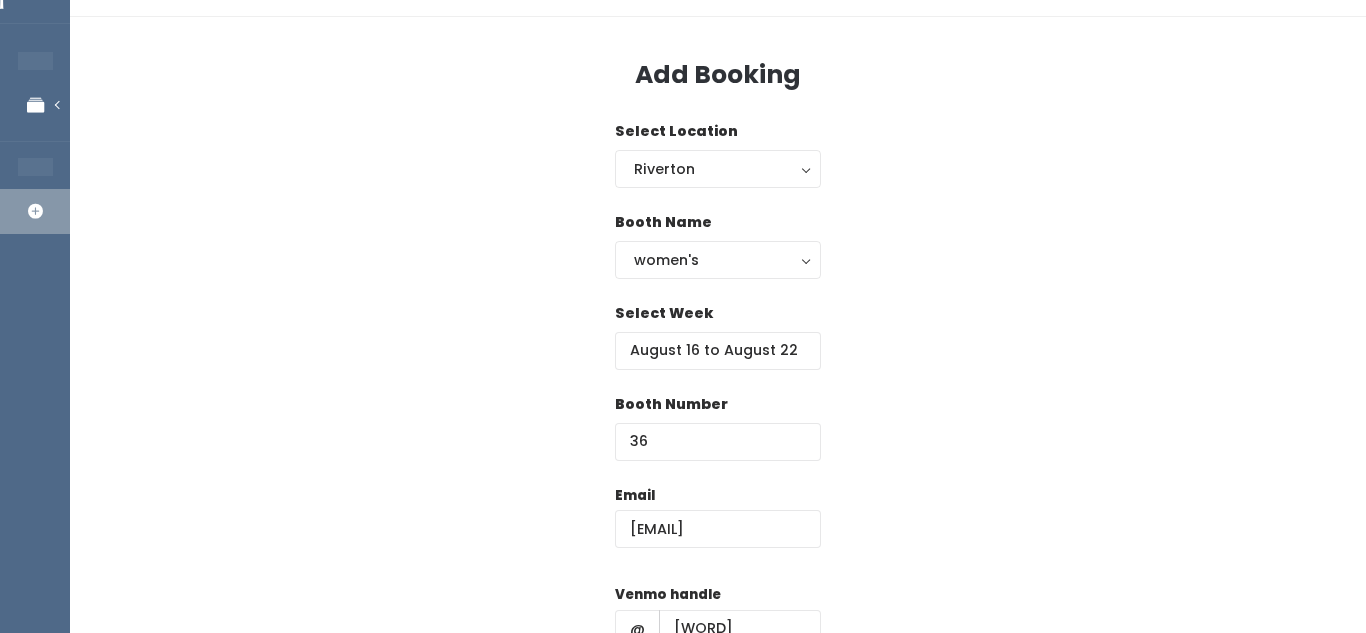 scroll, scrollTop: 324, scrollLeft: 0, axis: vertical 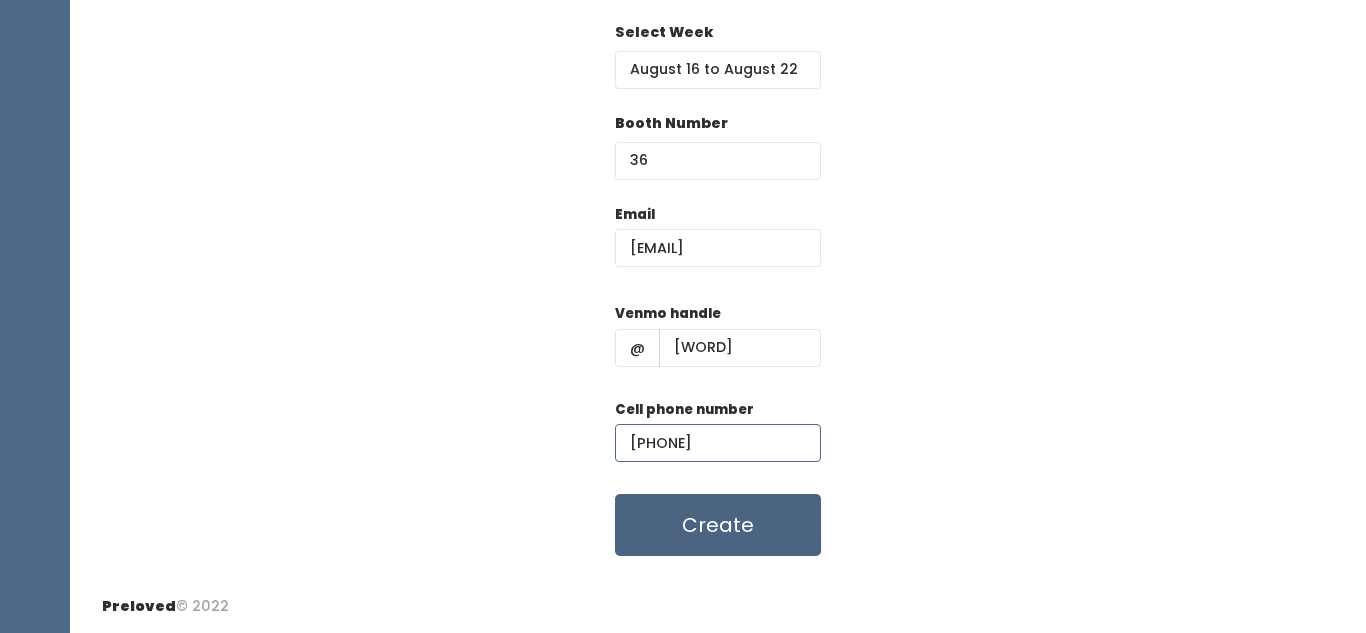 type on "(890) 890-8908" 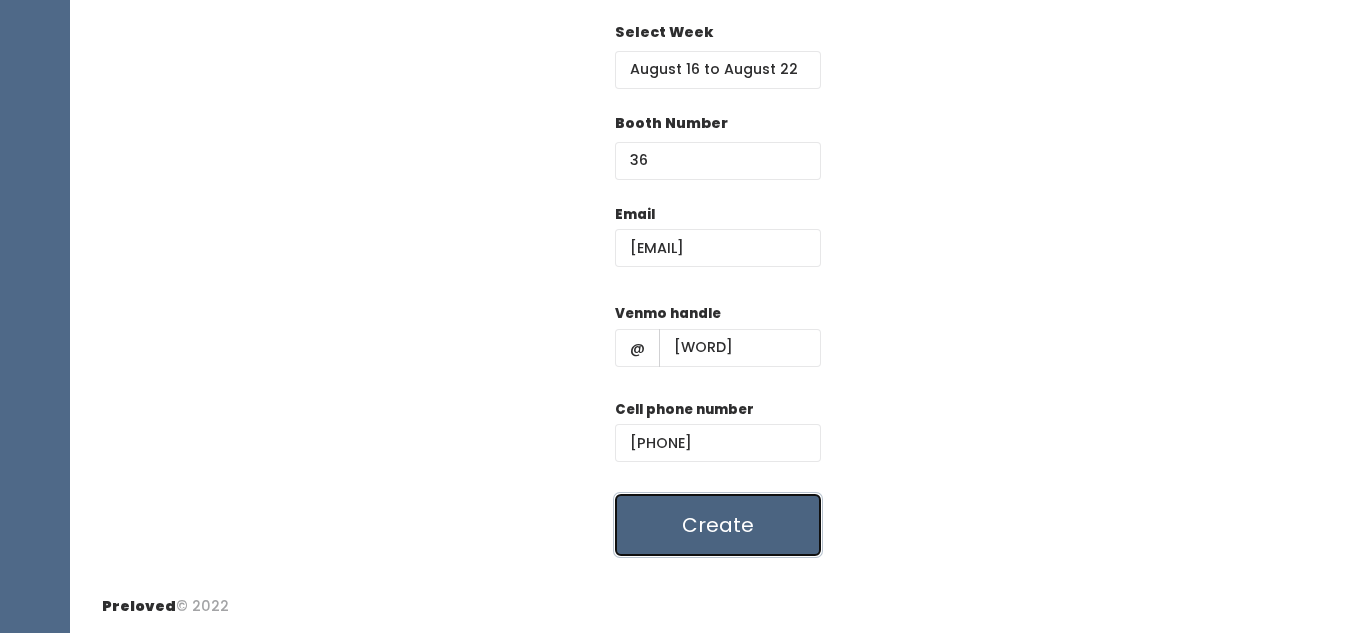 click on "Create" at bounding box center [718, 525] 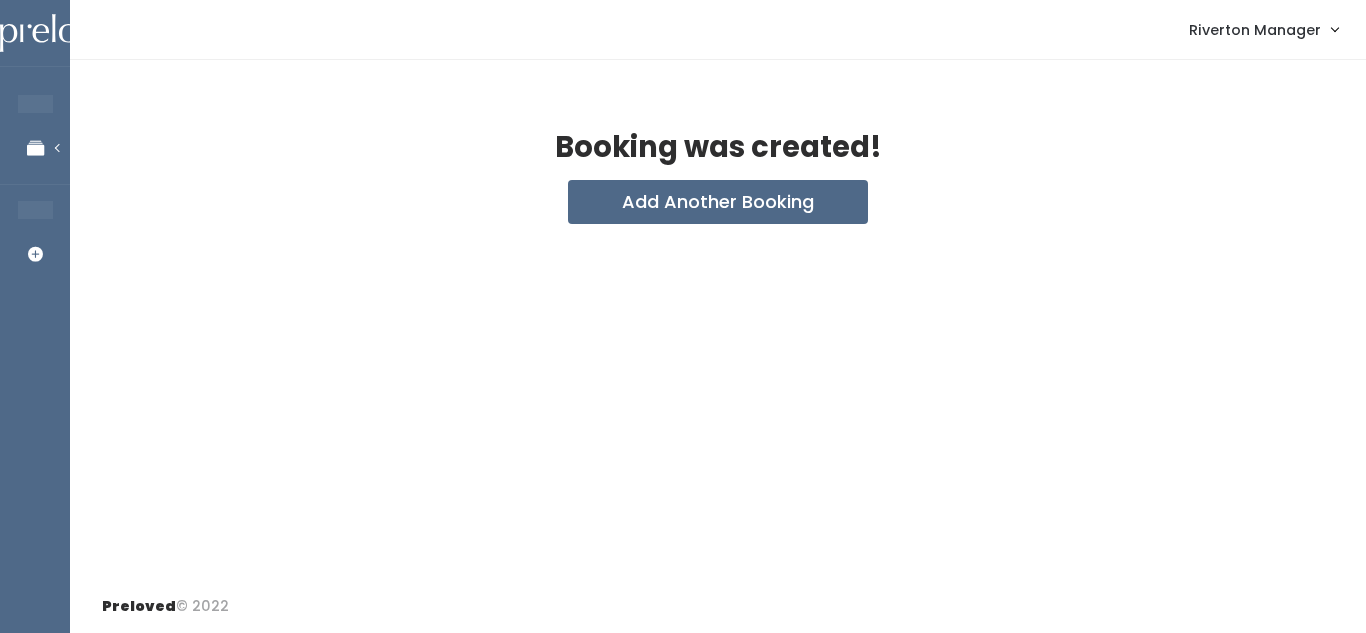 scroll, scrollTop: 0, scrollLeft: 0, axis: both 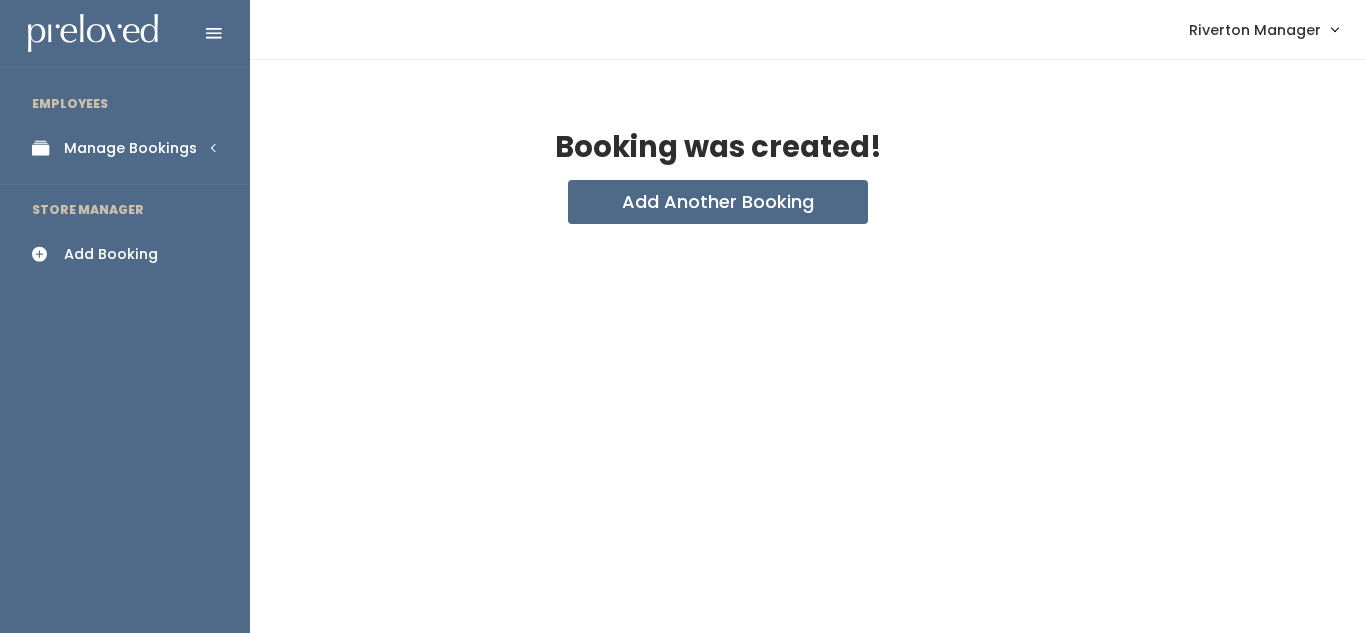 click on "Manage Bookings" at bounding box center [125, 148] 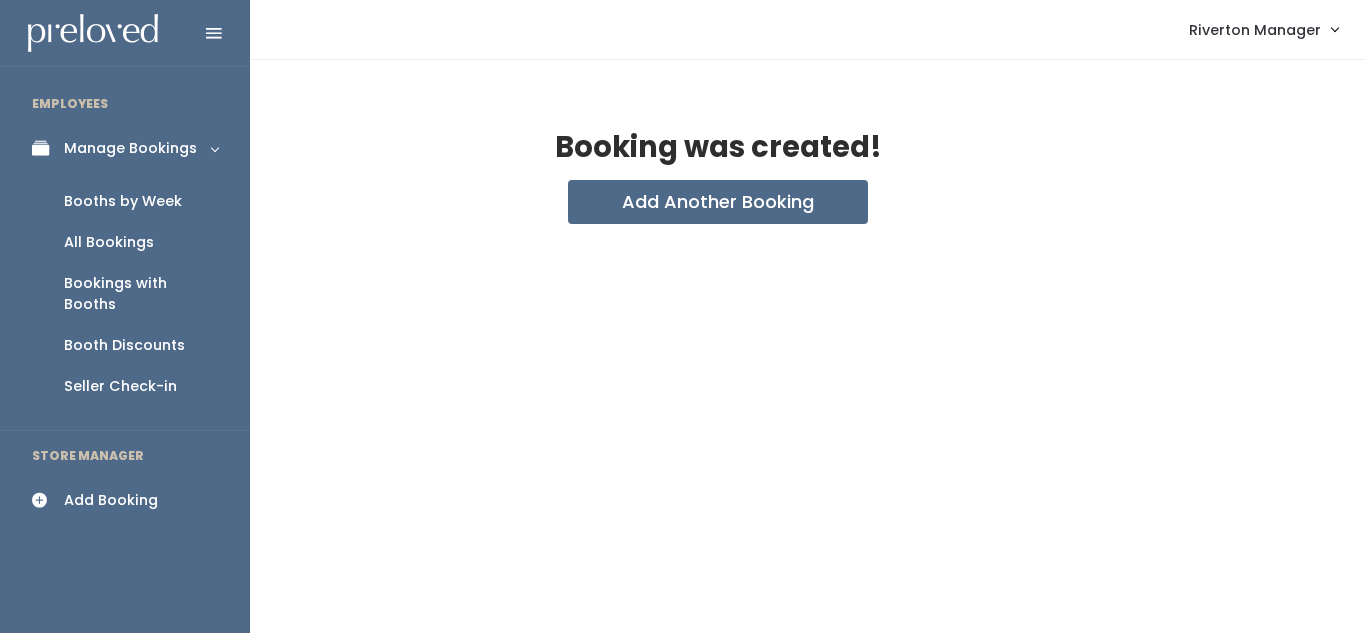 click on "Booths by Week" at bounding box center [123, 201] 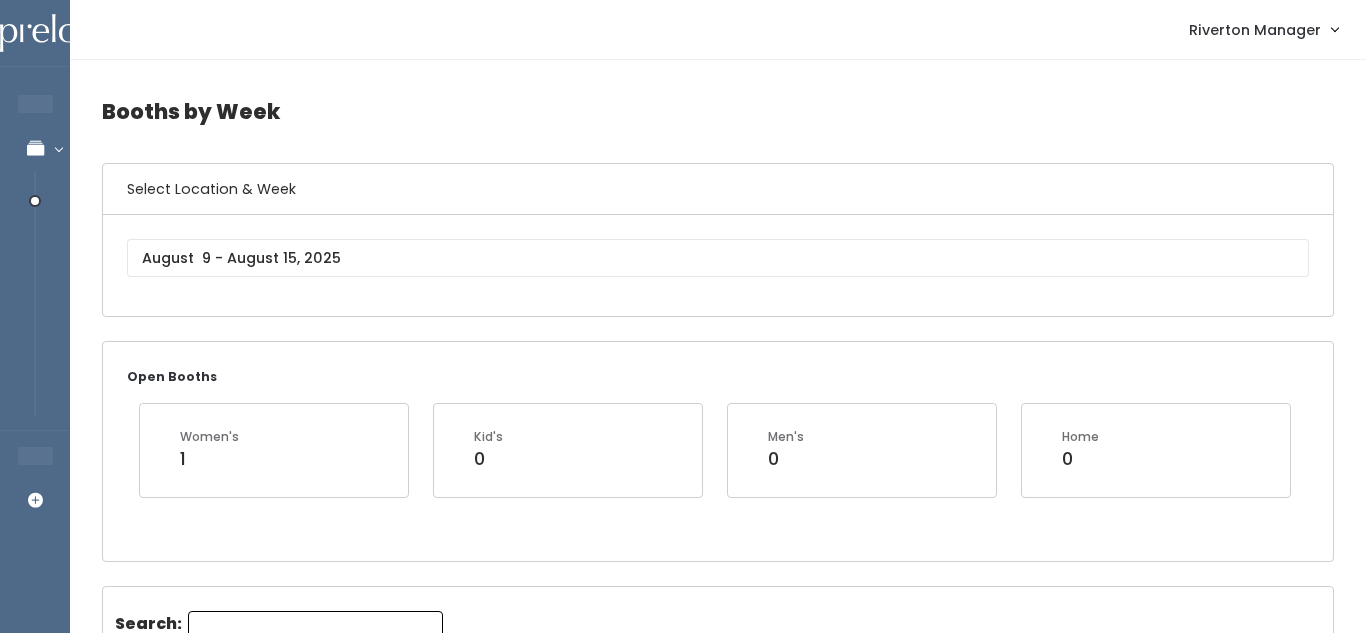scroll, scrollTop: 0, scrollLeft: 0, axis: both 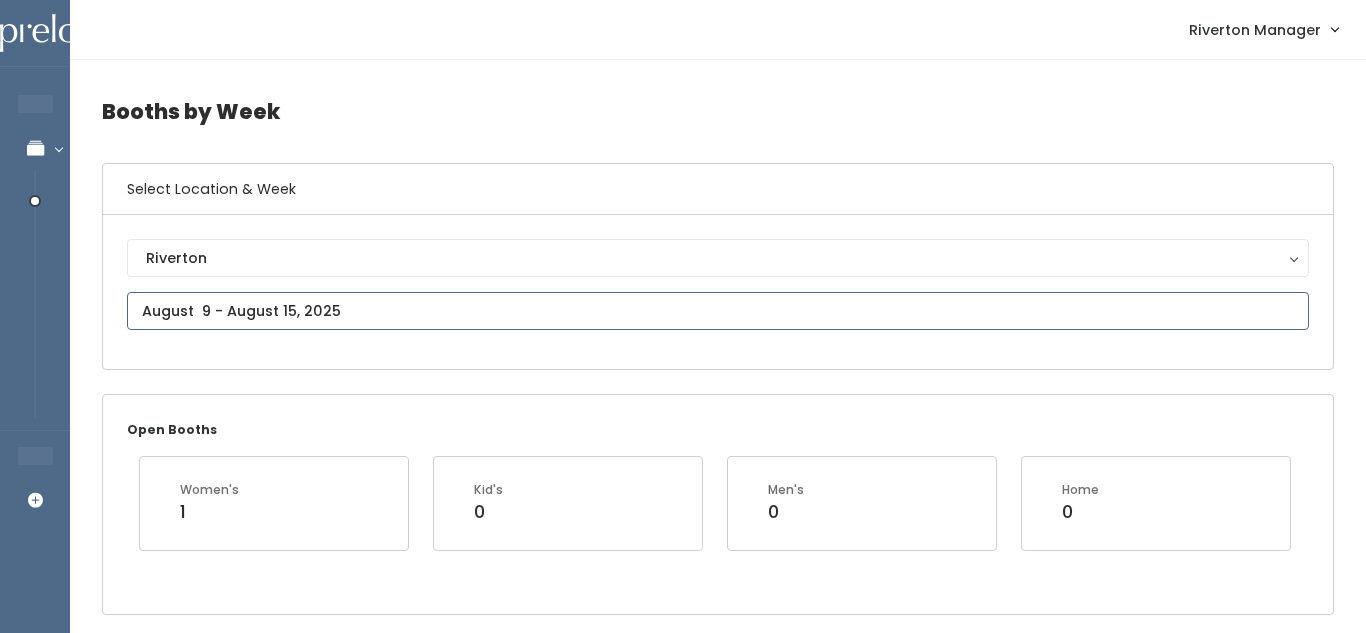 click at bounding box center [718, 311] 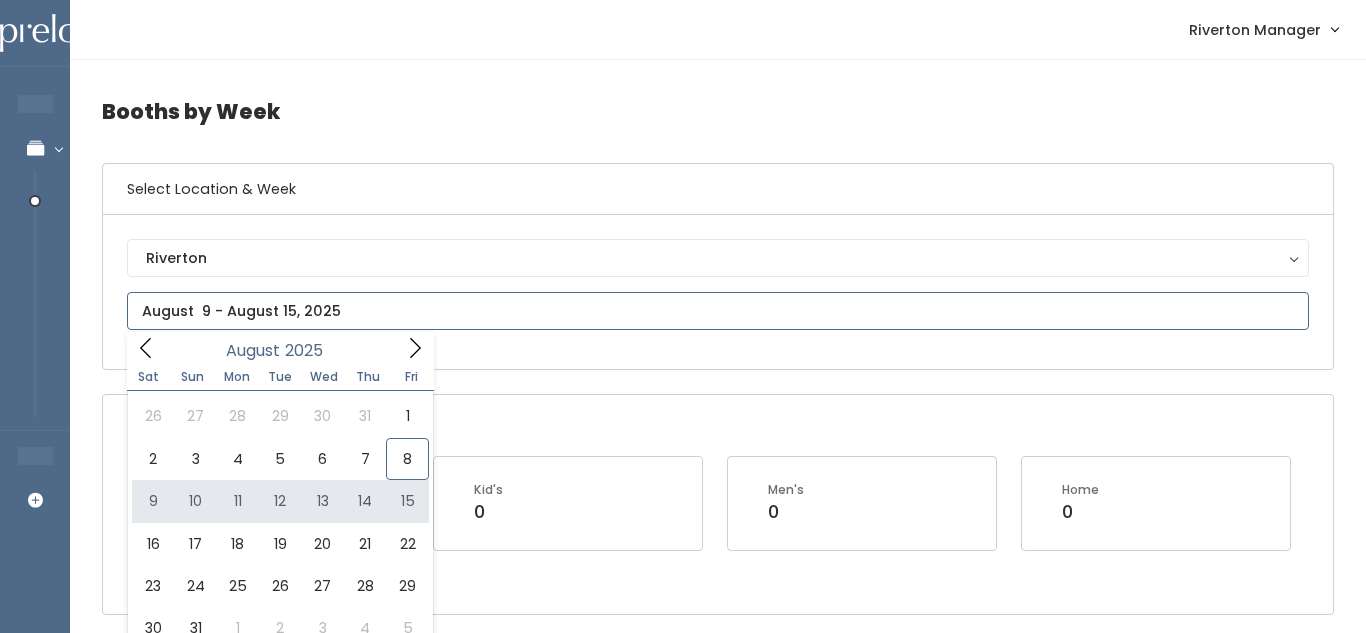 type on "August 9 to August 15" 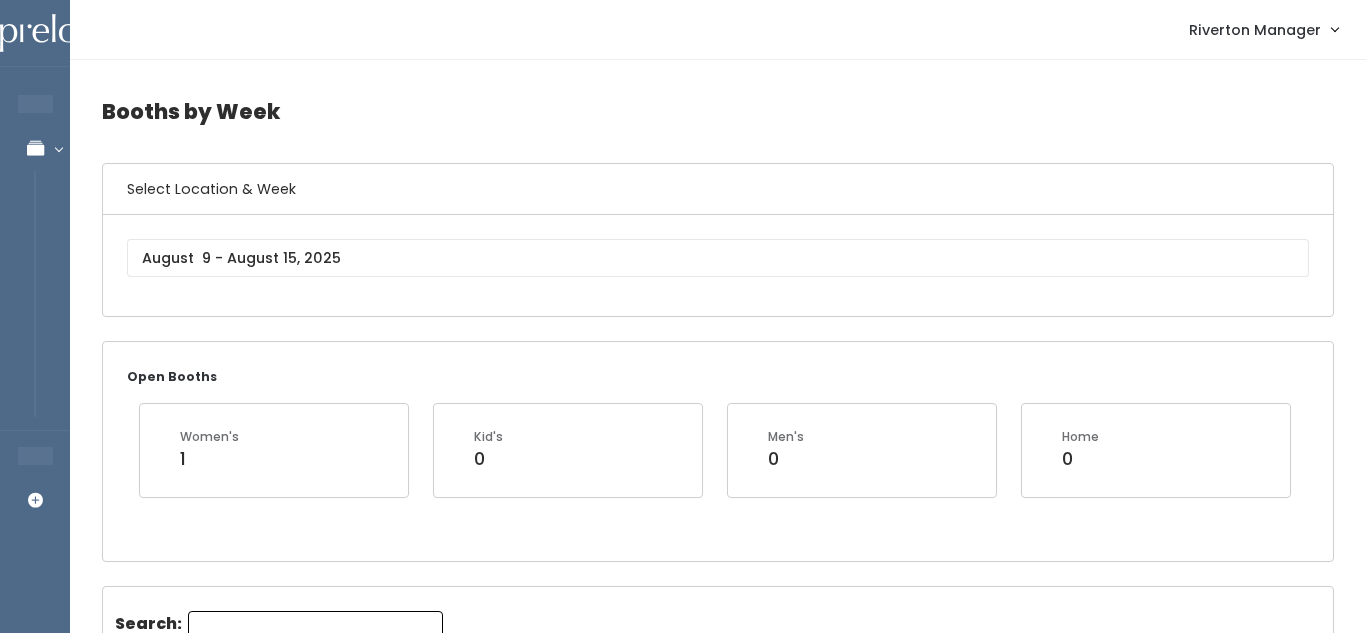 scroll, scrollTop: 0, scrollLeft: 0, axis: both 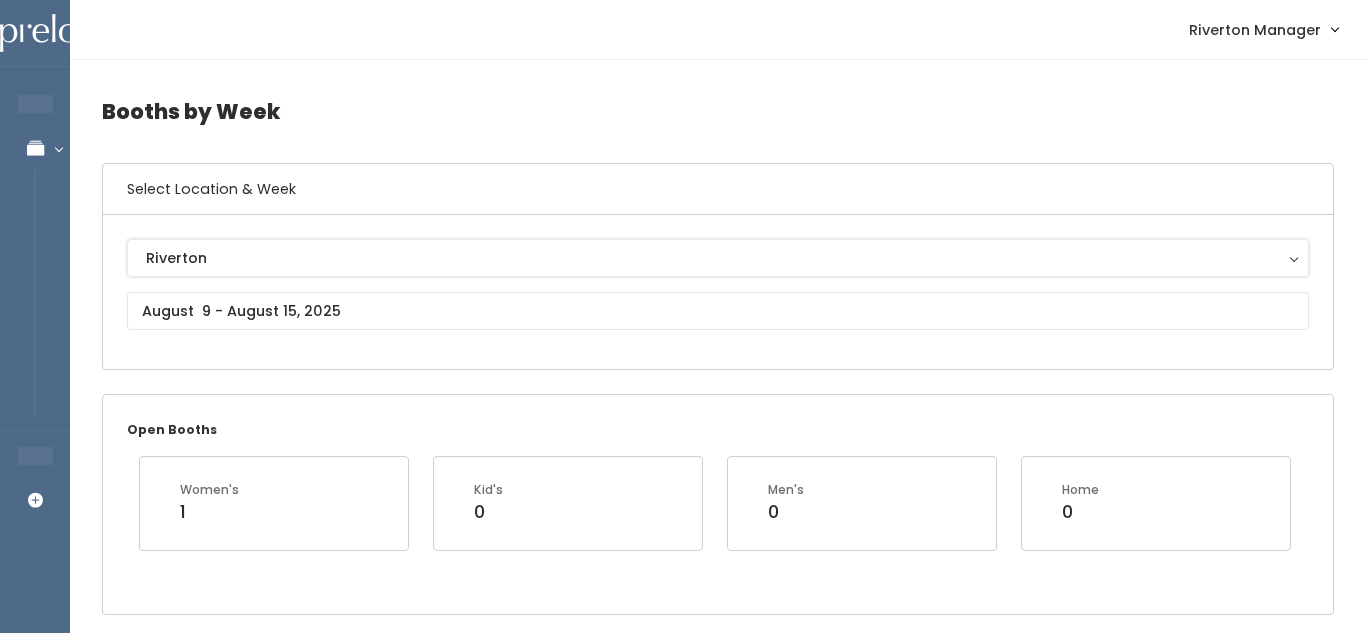 click on "Riverton" at bounding box center [718, 258] 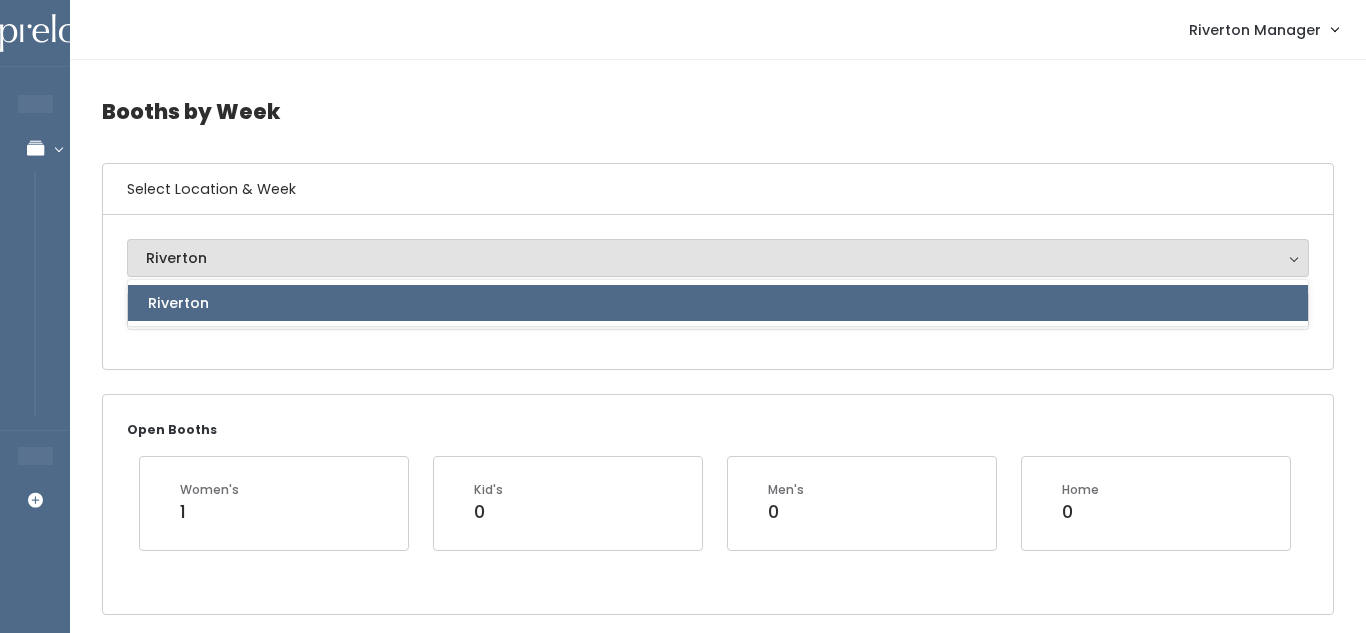 click on "Select Location & Week
Riverton
Riverton
Riverton" at bounding box center (718, 266) 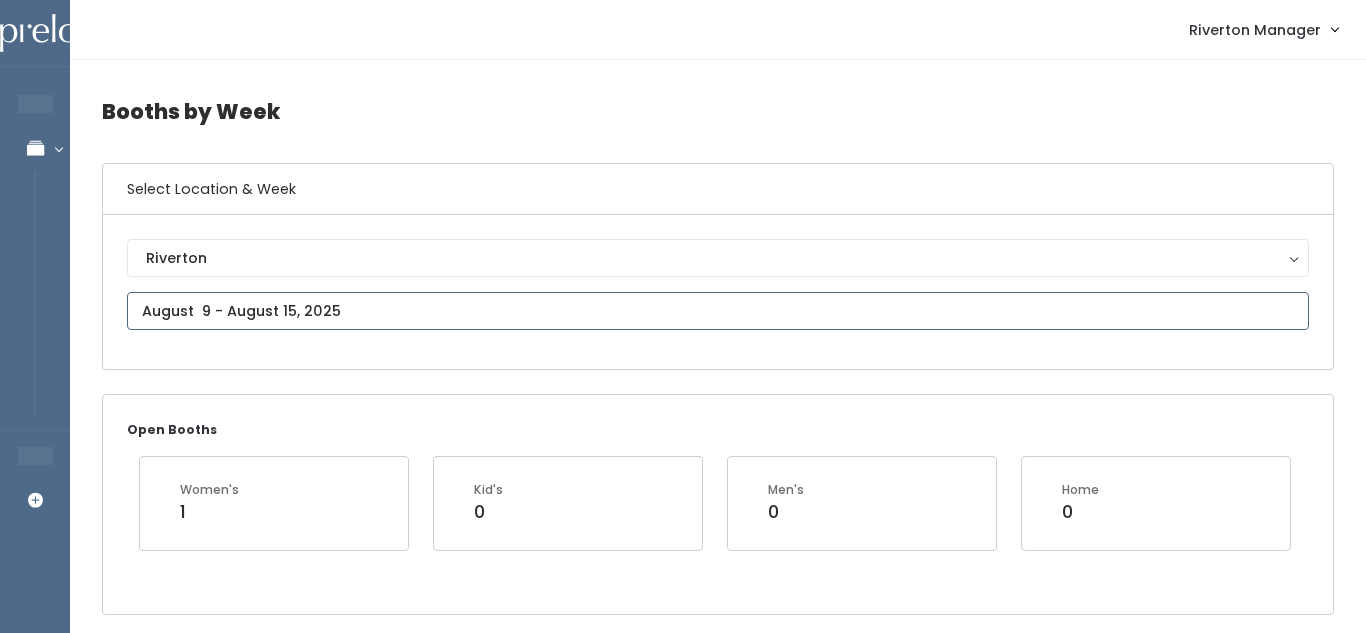 click at bounding box center (718, 311) 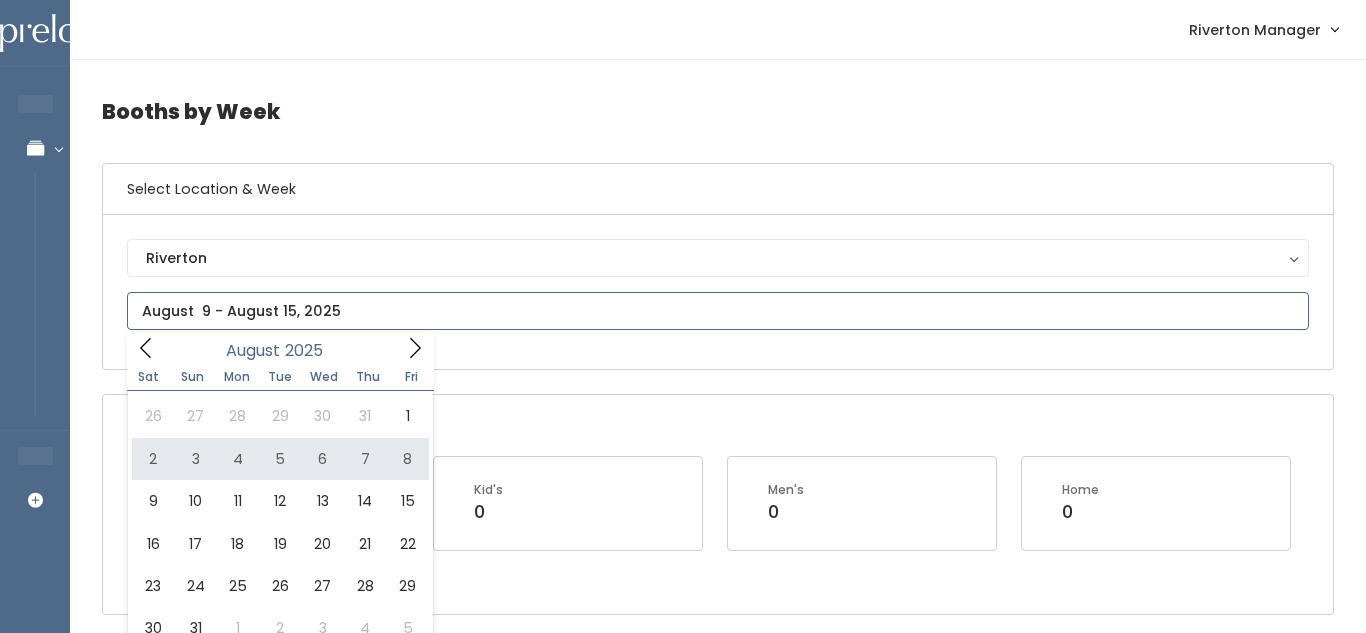type on "August 2 to August 8" 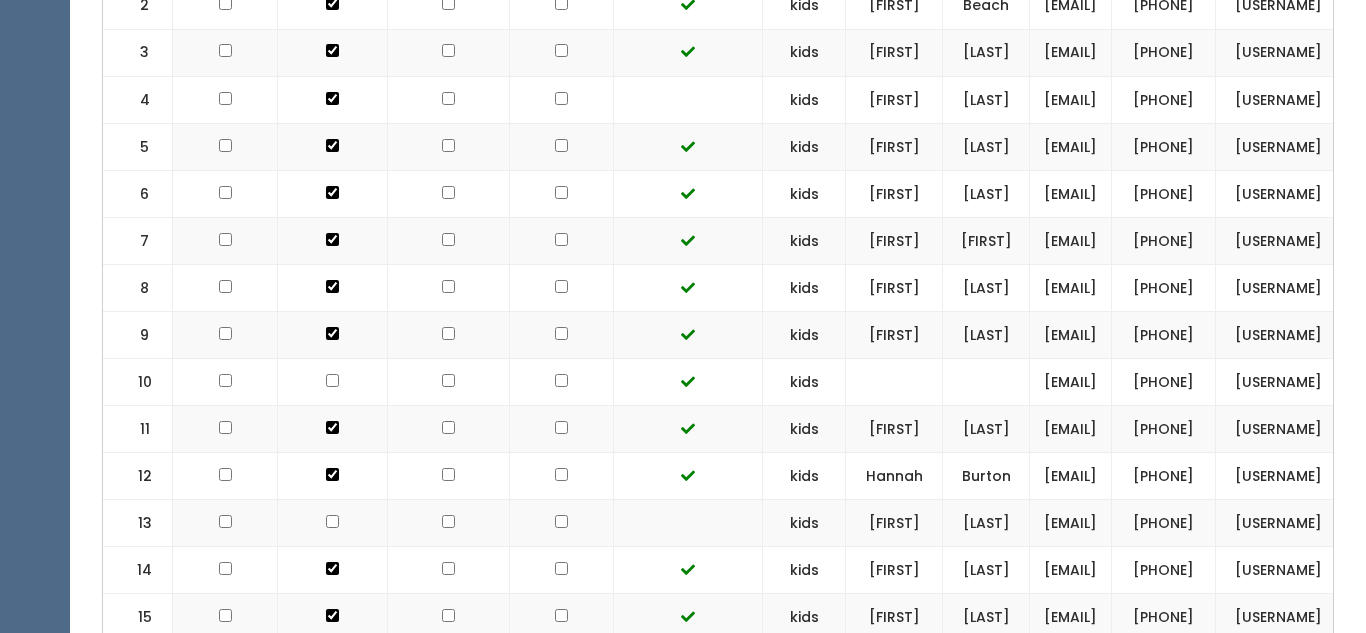 scroll, scrollTop: 0, scrollLeft: 0, axis: both 